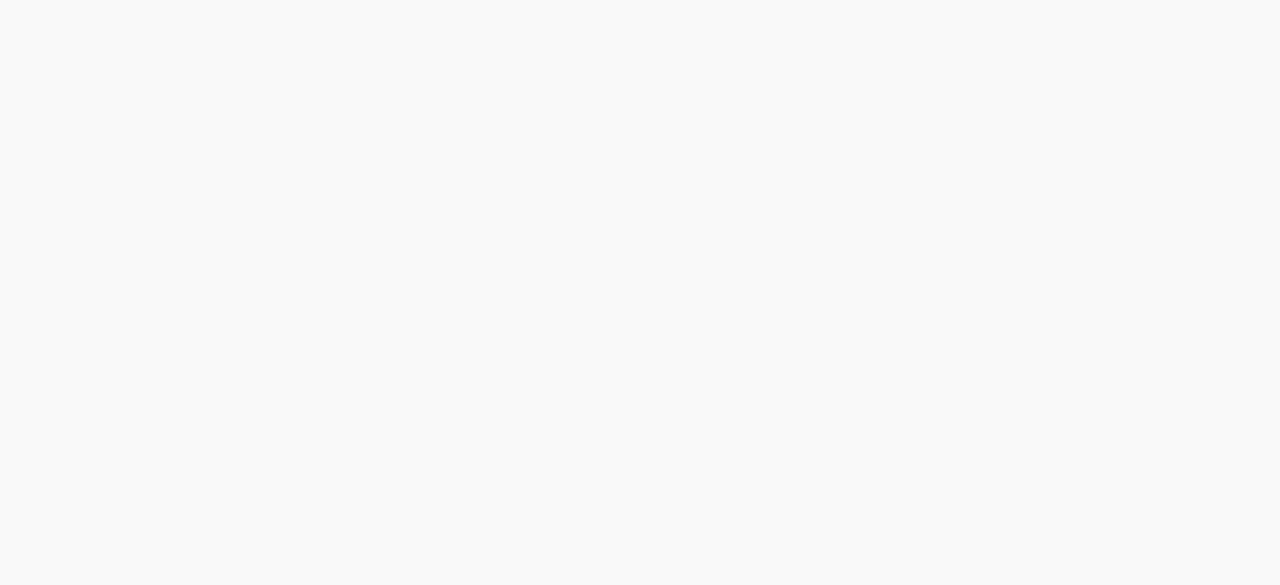 scroll, scrollTop: 0, scrollLeft: 0, axis: both 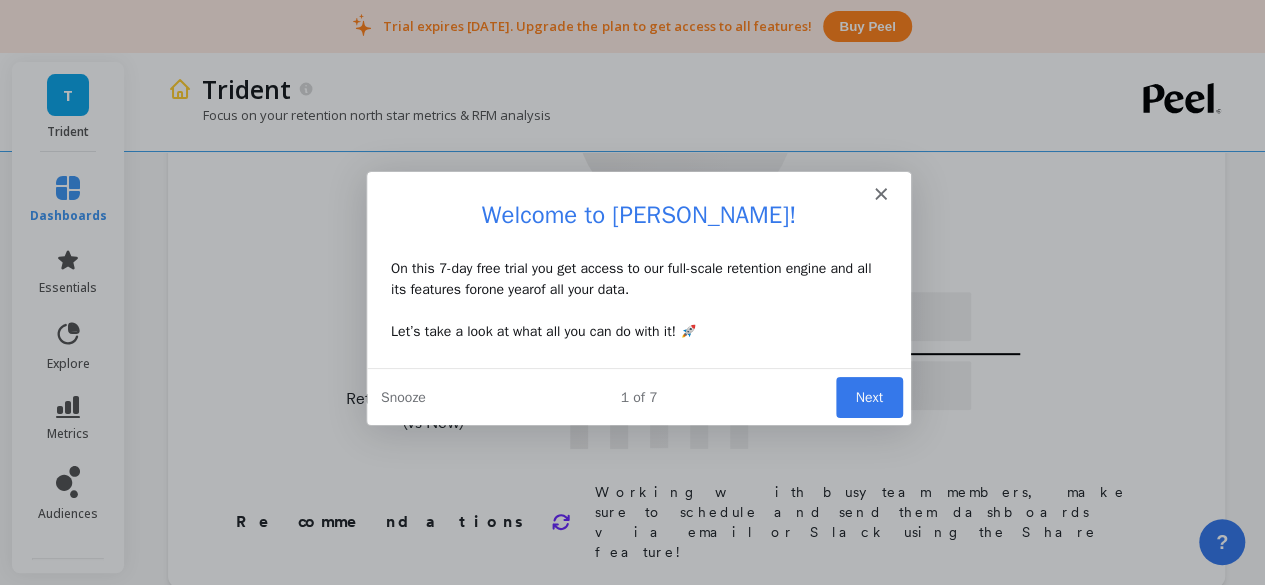 click on "Next" at bounding box center (867, 395) 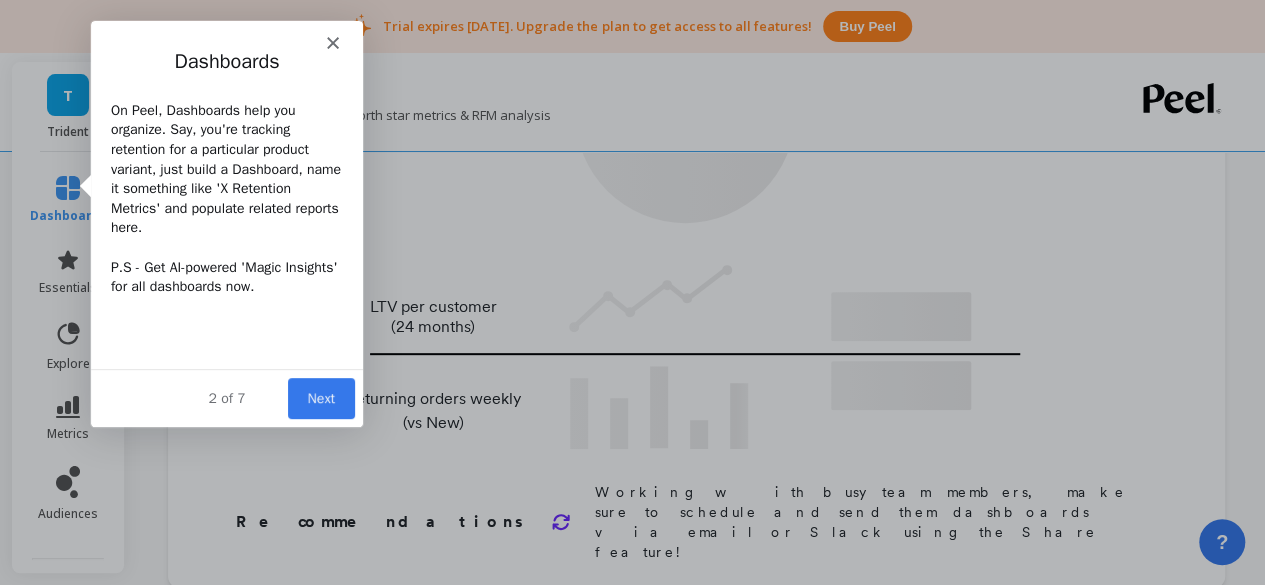 scroll, scrollTop: 0, scrollLeft: 0, axis: both 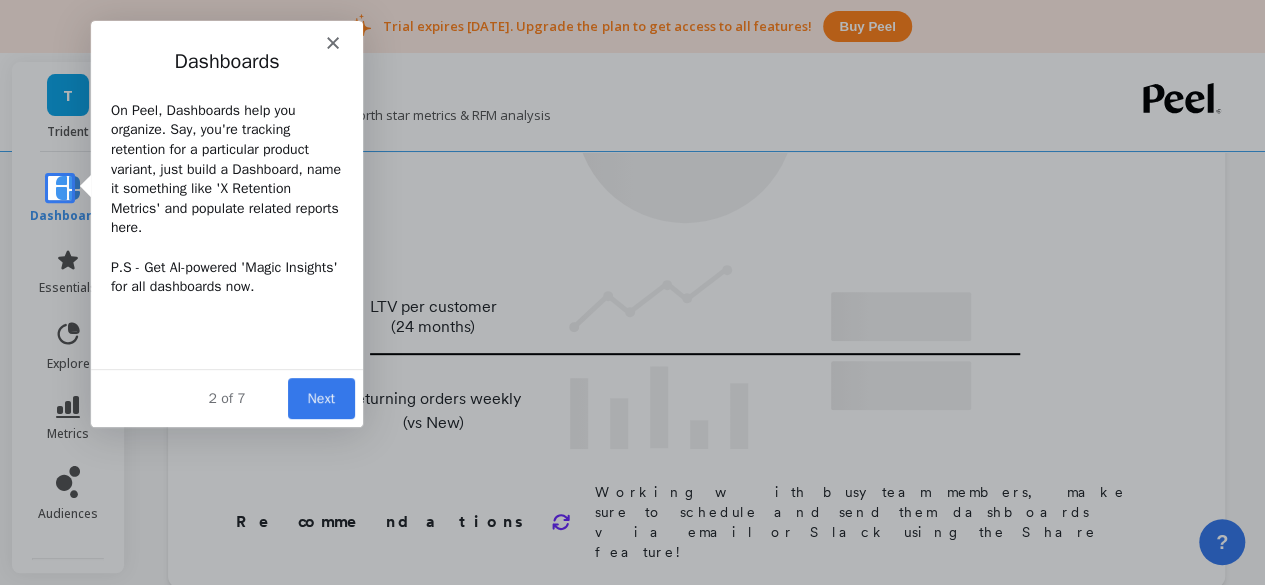 click on "Next" at bounding box center (320, 397) 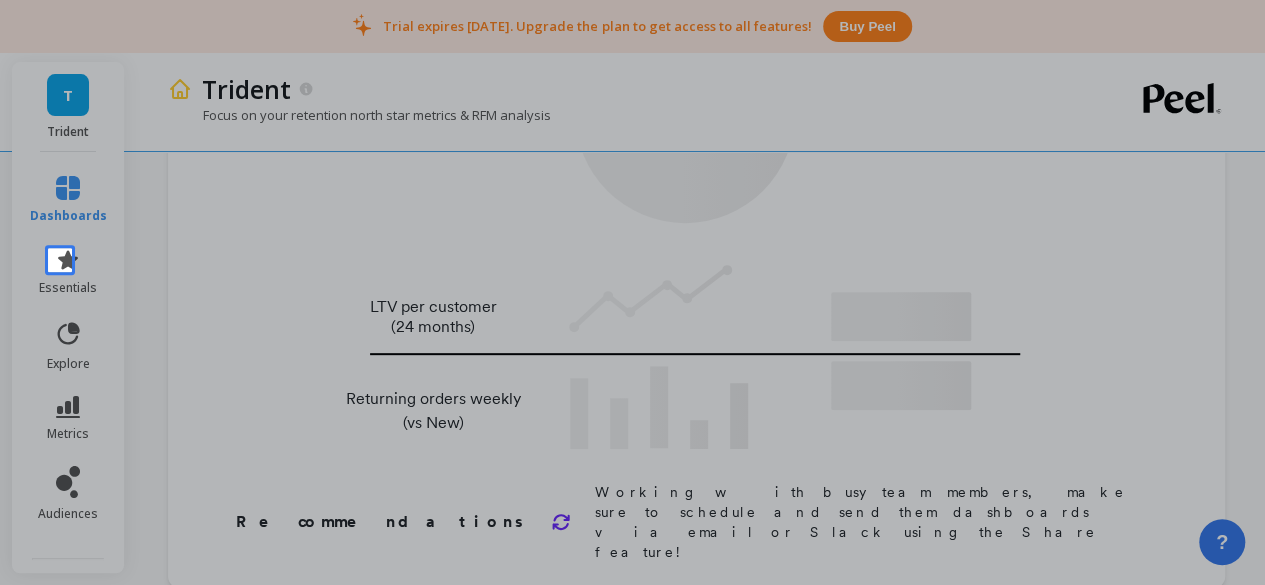 scroll, scrollTop: 0, scrollLeft: 0, axis: both 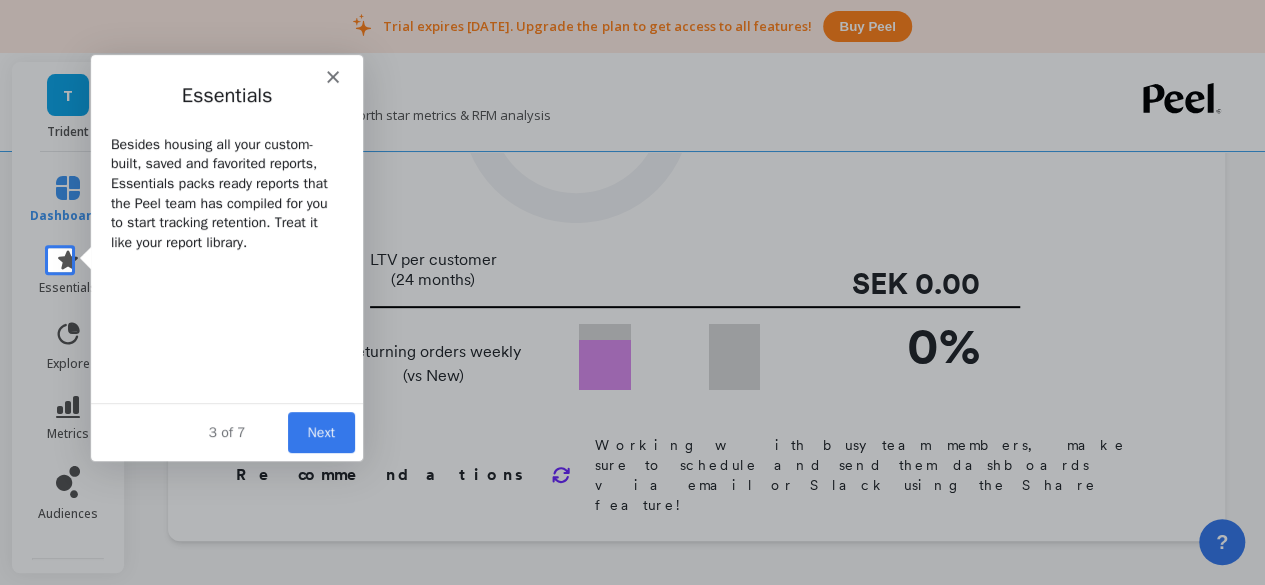 click on "Next" at bounding box center [320, 430] 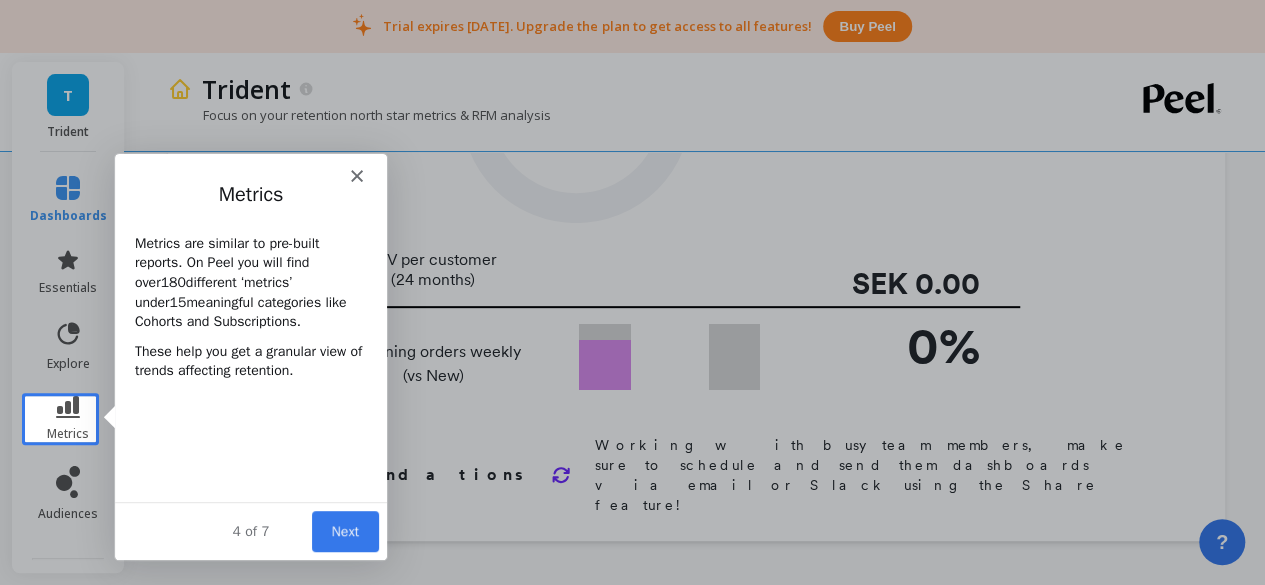 scroll, scrollTop: 0, scrollLeft: 0, axis: both 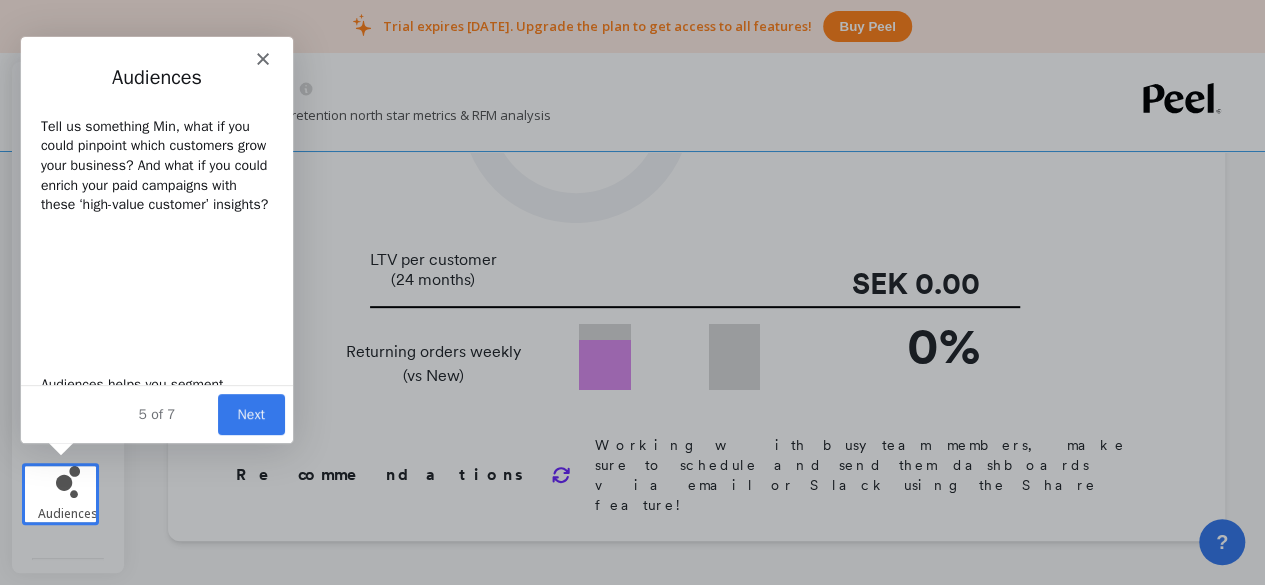click on "Next" at bounding box center [250, 412] 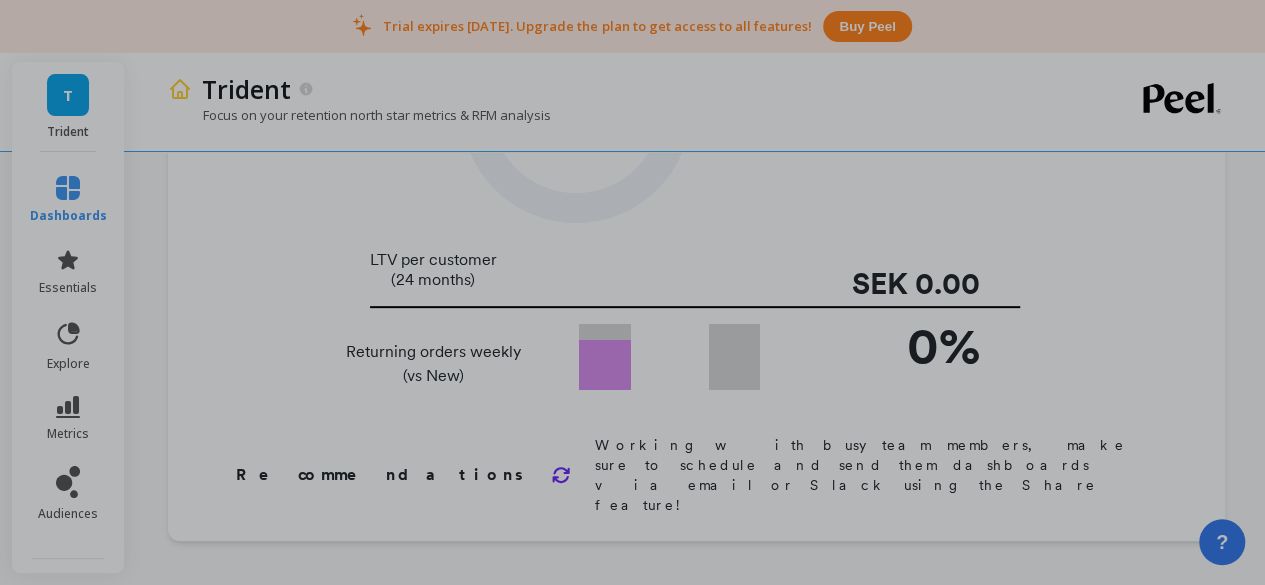 scroll, scrollTop: 0, scrollLeft: 0, axis: both 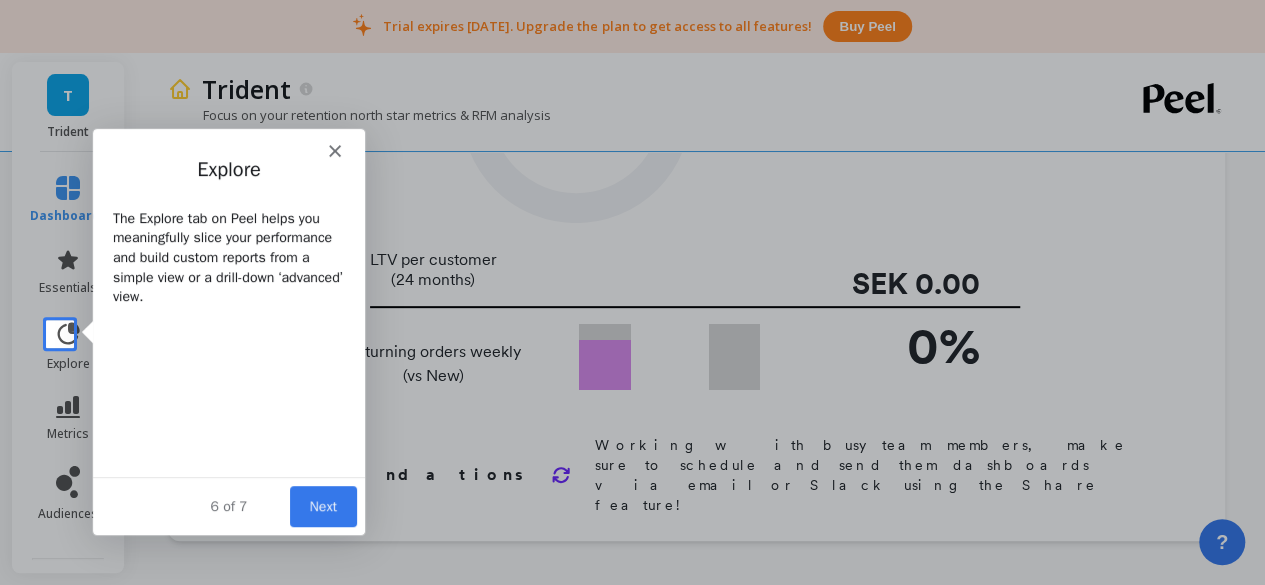 click on "Next" at bounding box center (322, 504) 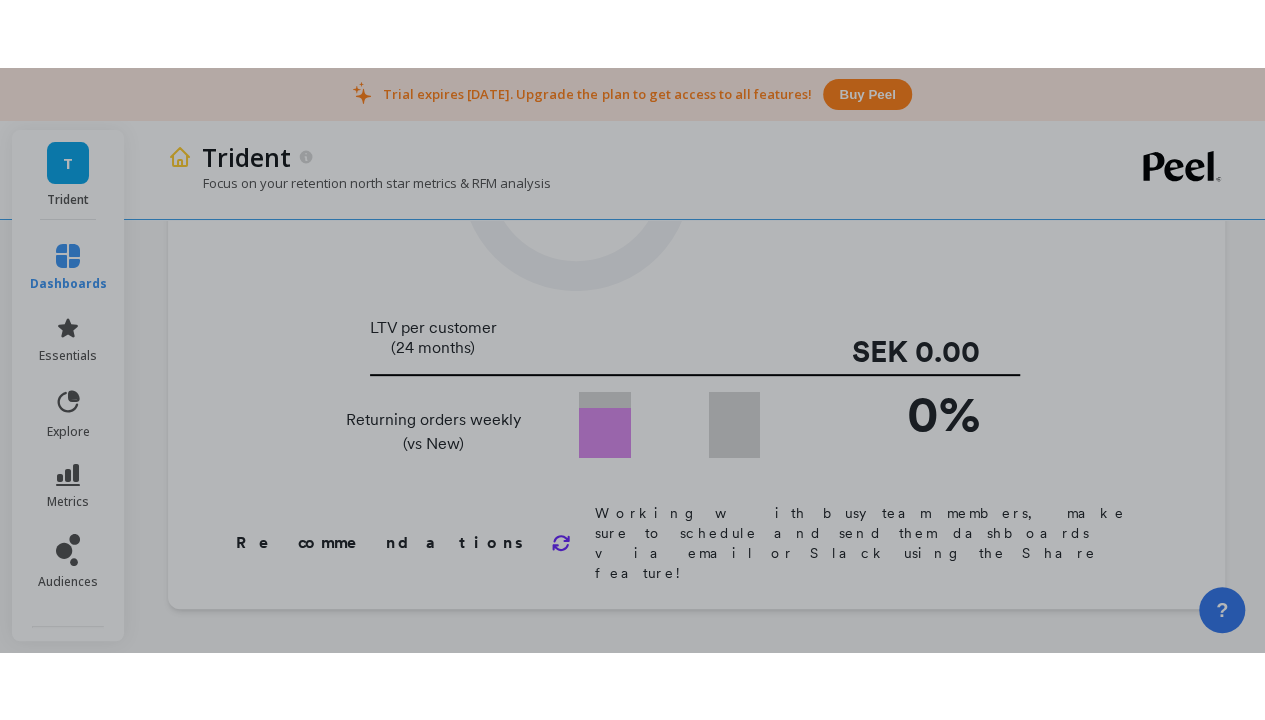 scroll, scrollTop: 0, scrollLeft: 0, axis: both 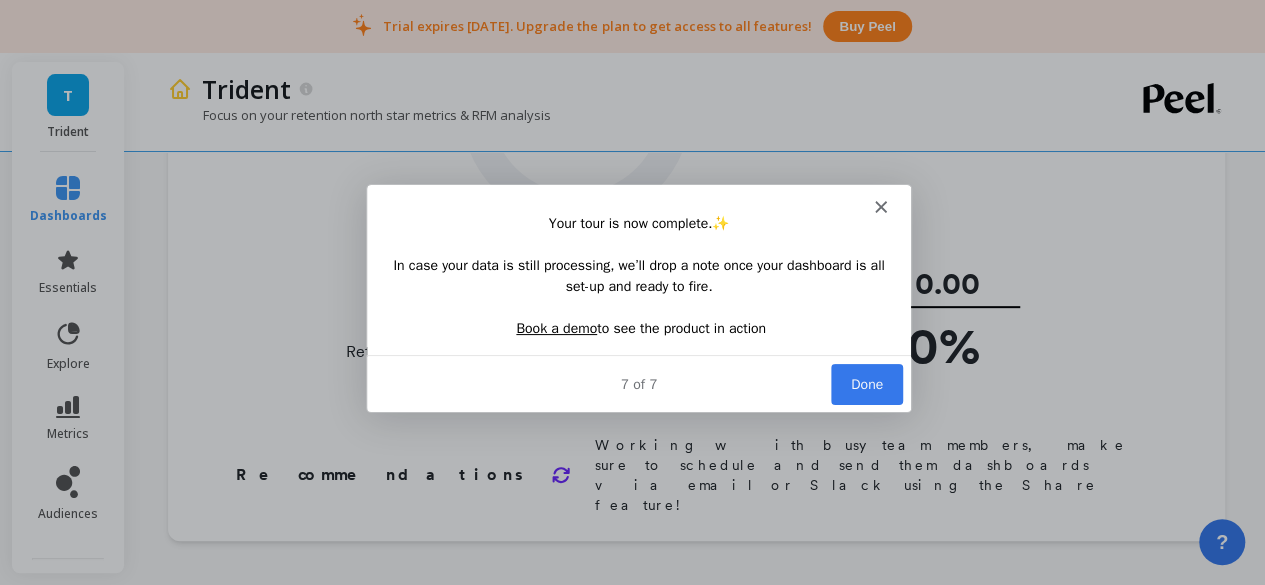 click on "Done" at bounding box center [865, 382] 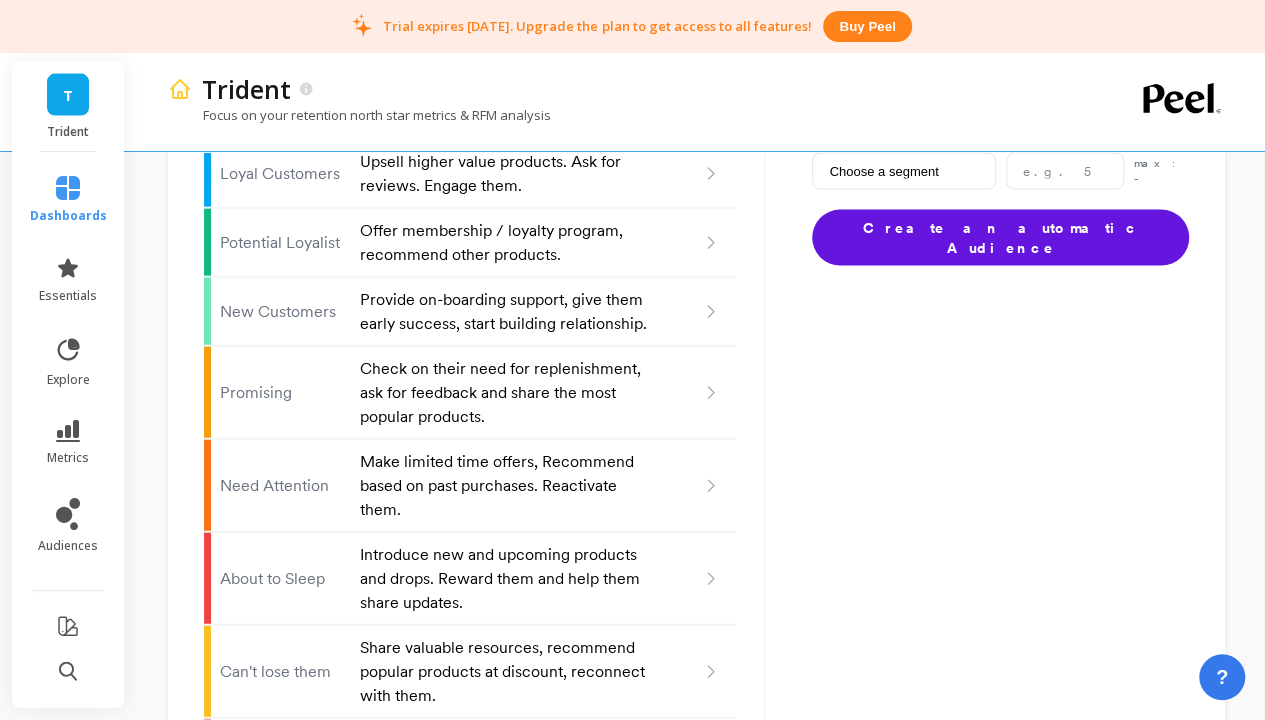 scroll, scrollTop: 2177, scrollLeft: 0, axis: vertical 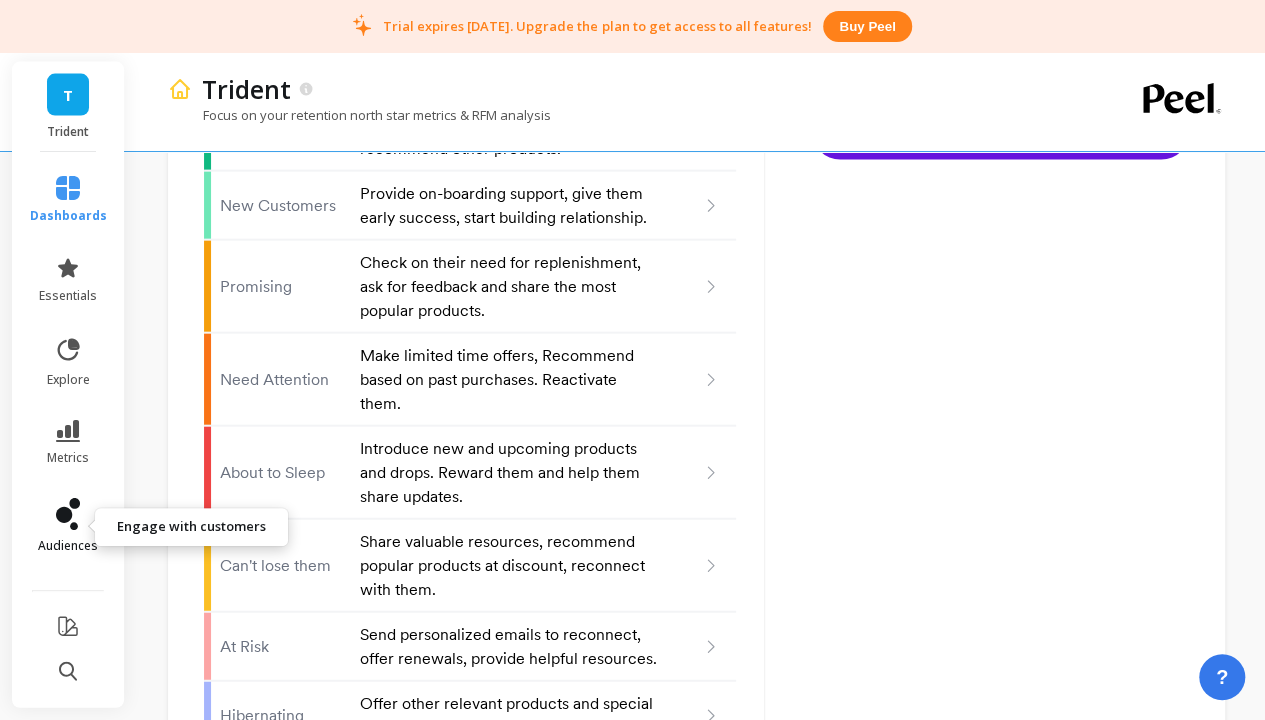 click 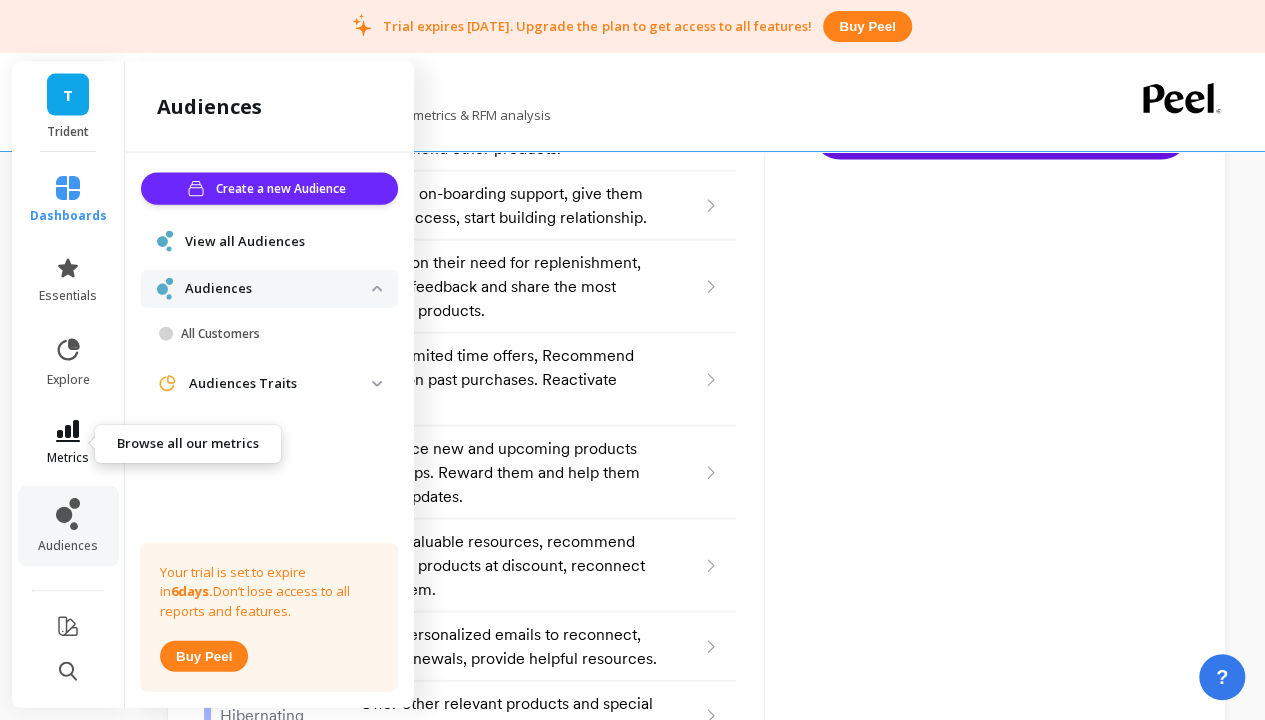 click 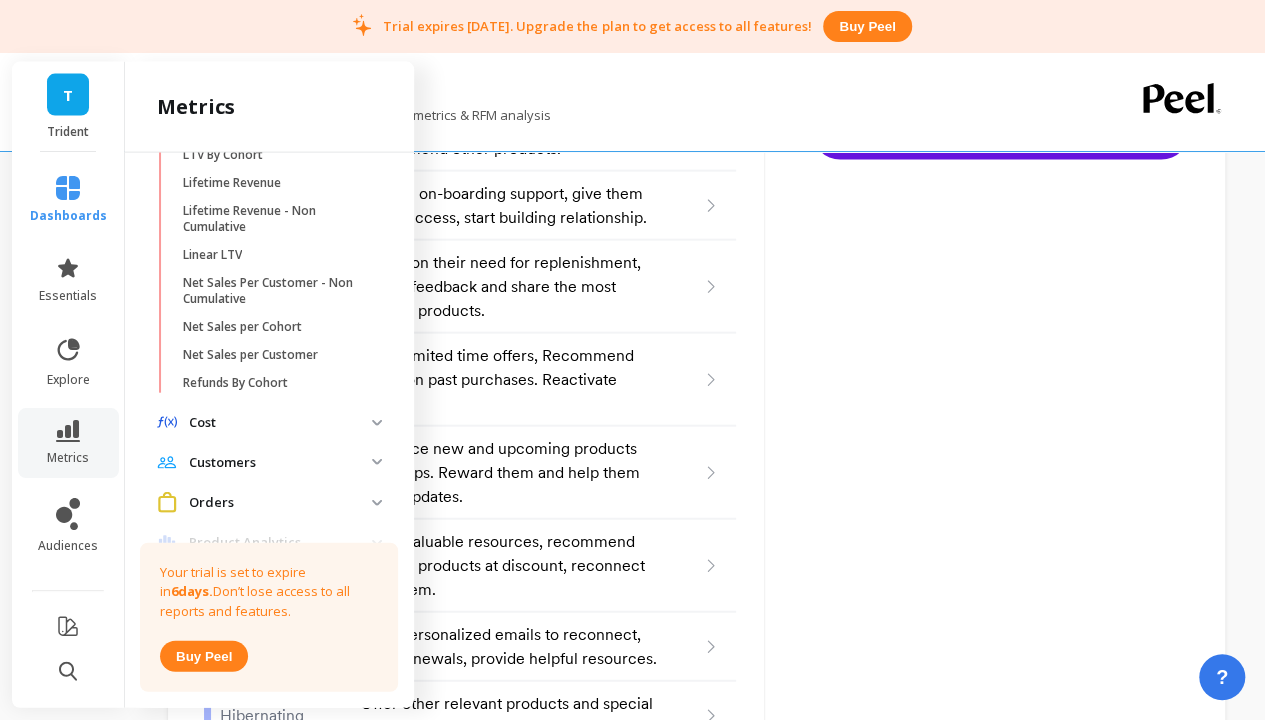 scroll, scrollTop: 583, scrollLeft: 0, axis: vertical 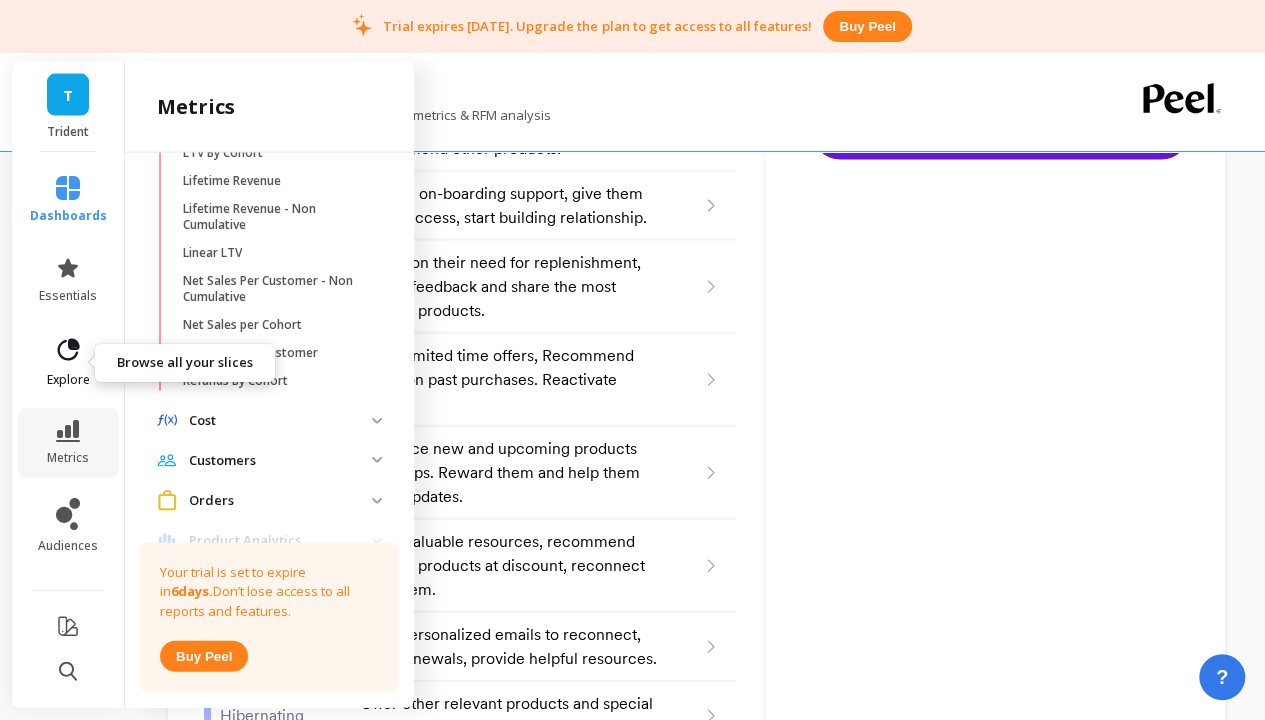 click 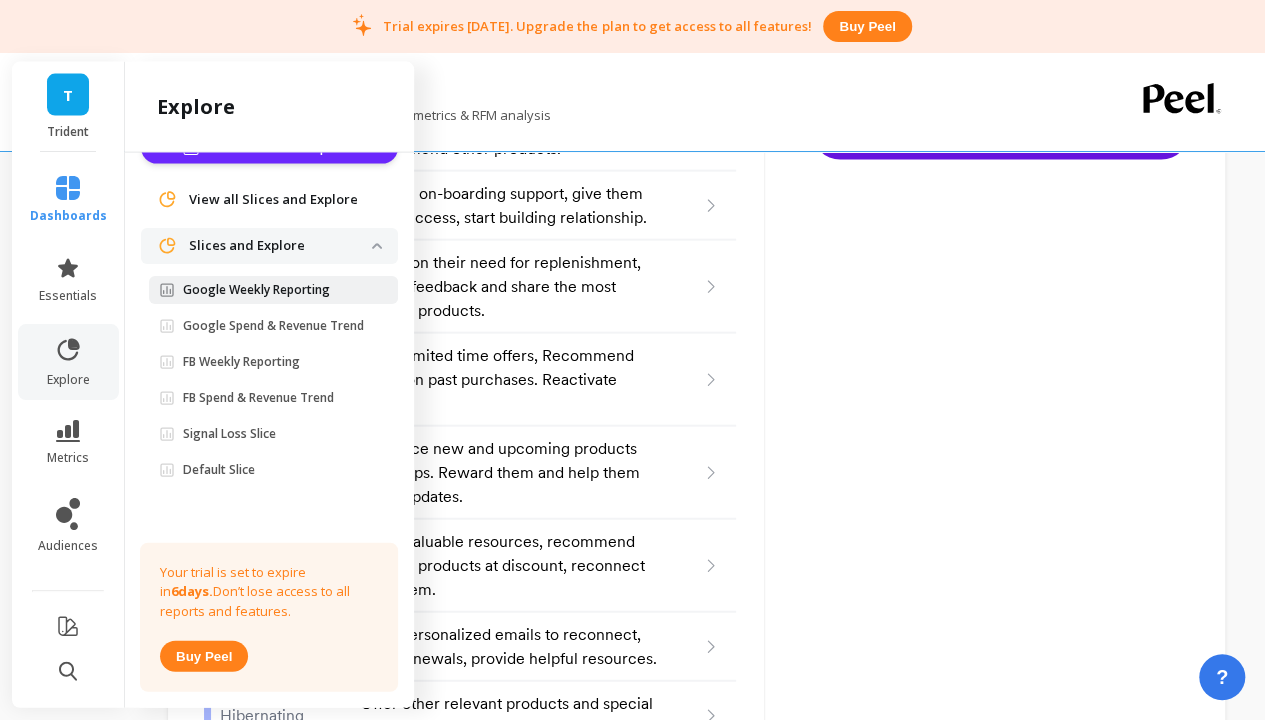 click on "Google Weekly Reporting" at bounding box center (256, 290) 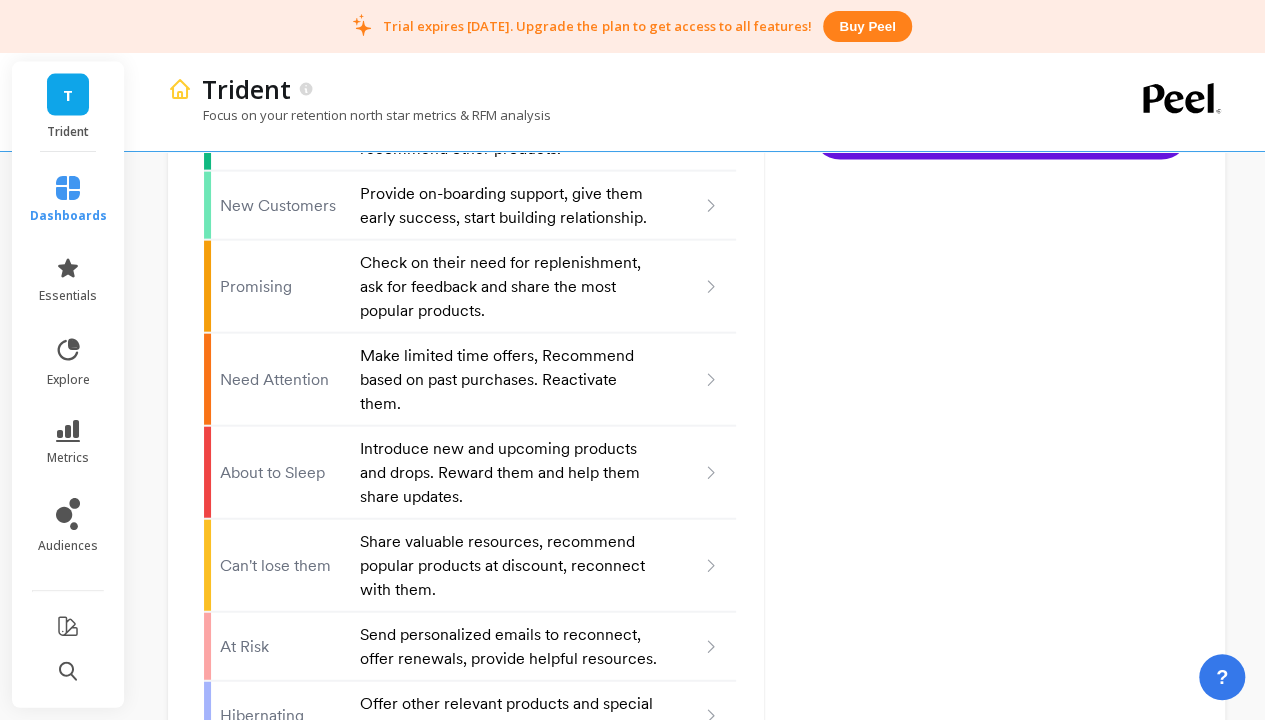 scroll, scrollTop: 0, scrollLeft: 0, axis: both 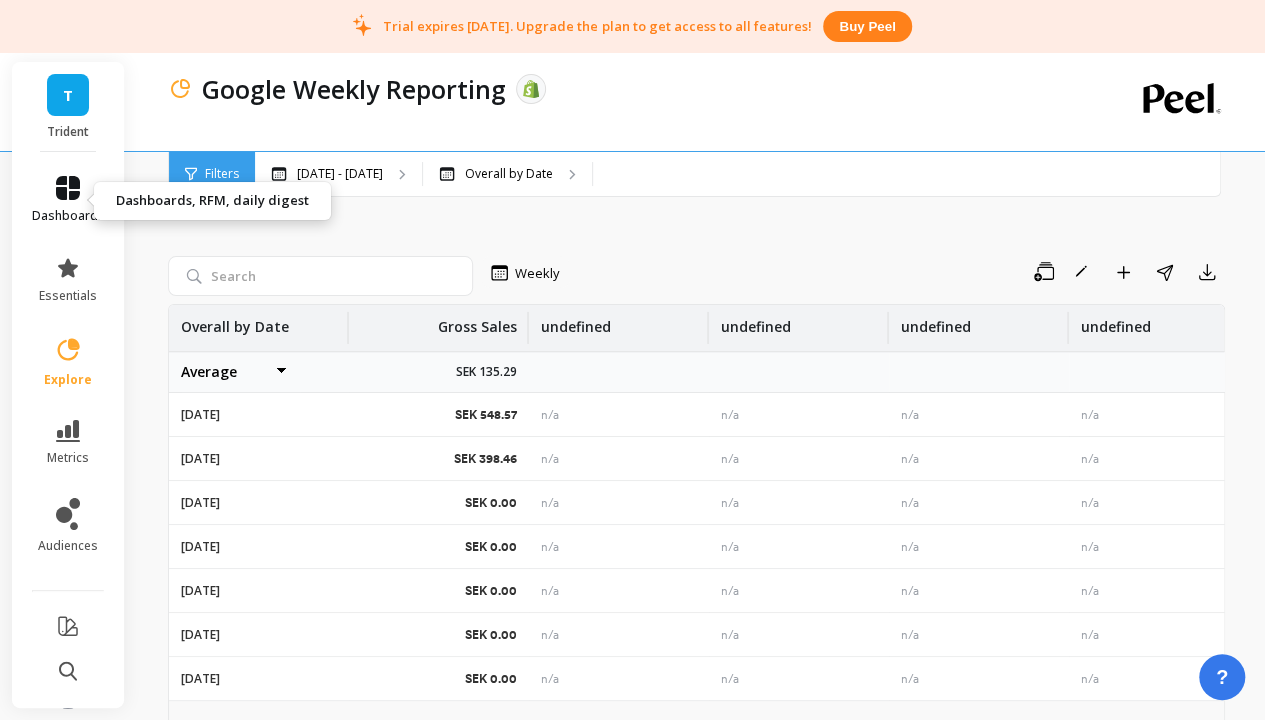 click on "dashboards" at bounding box center (68, 216) 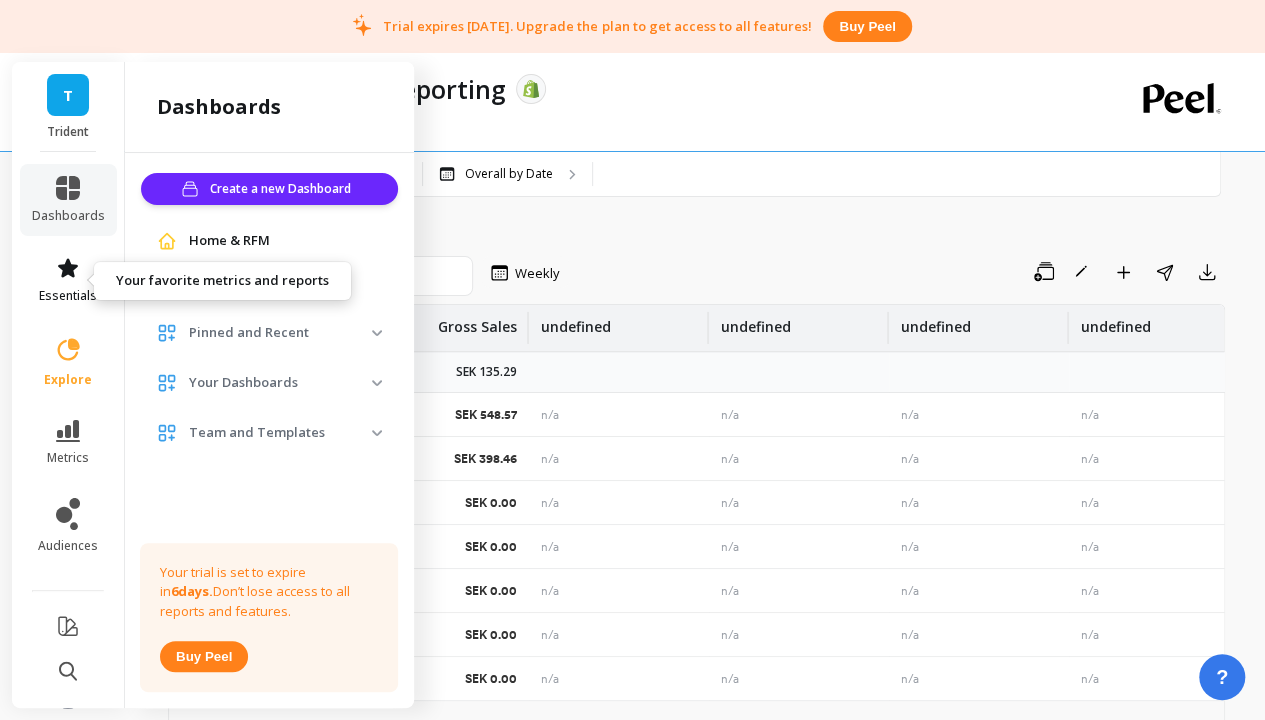 click 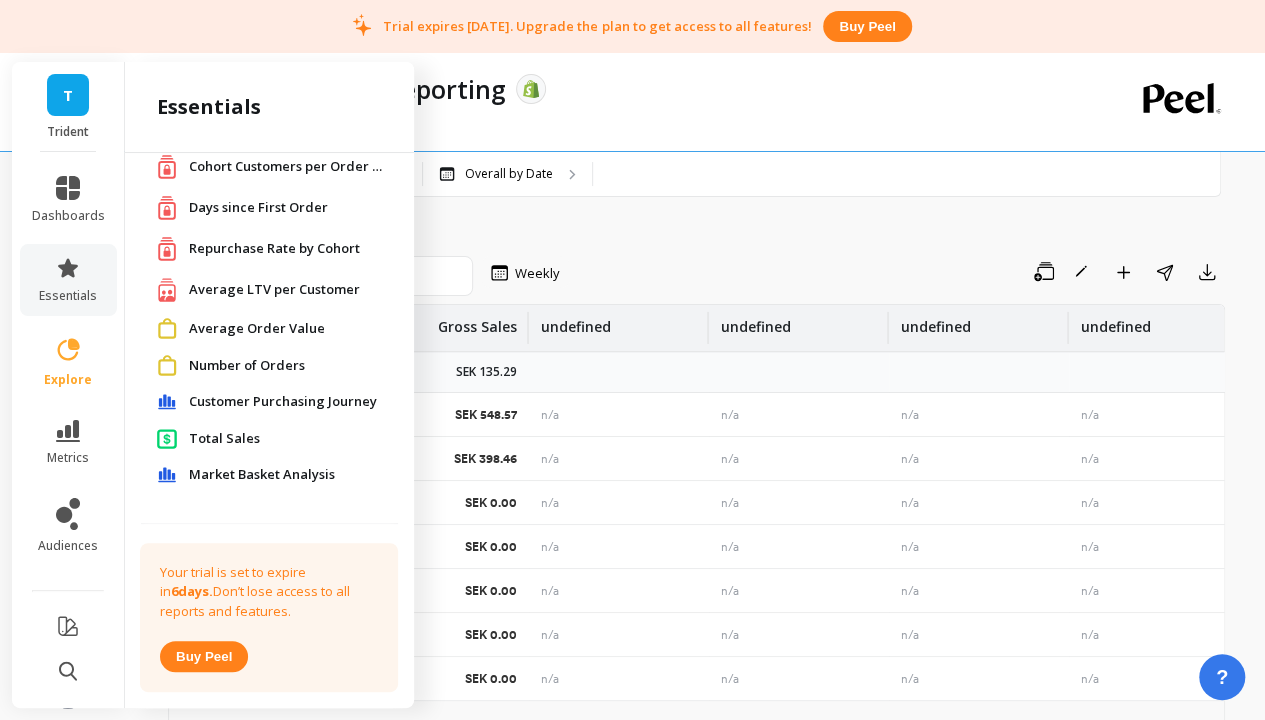 scroll, scrollTop: 6, scrollLeft: 0, axis: vertical 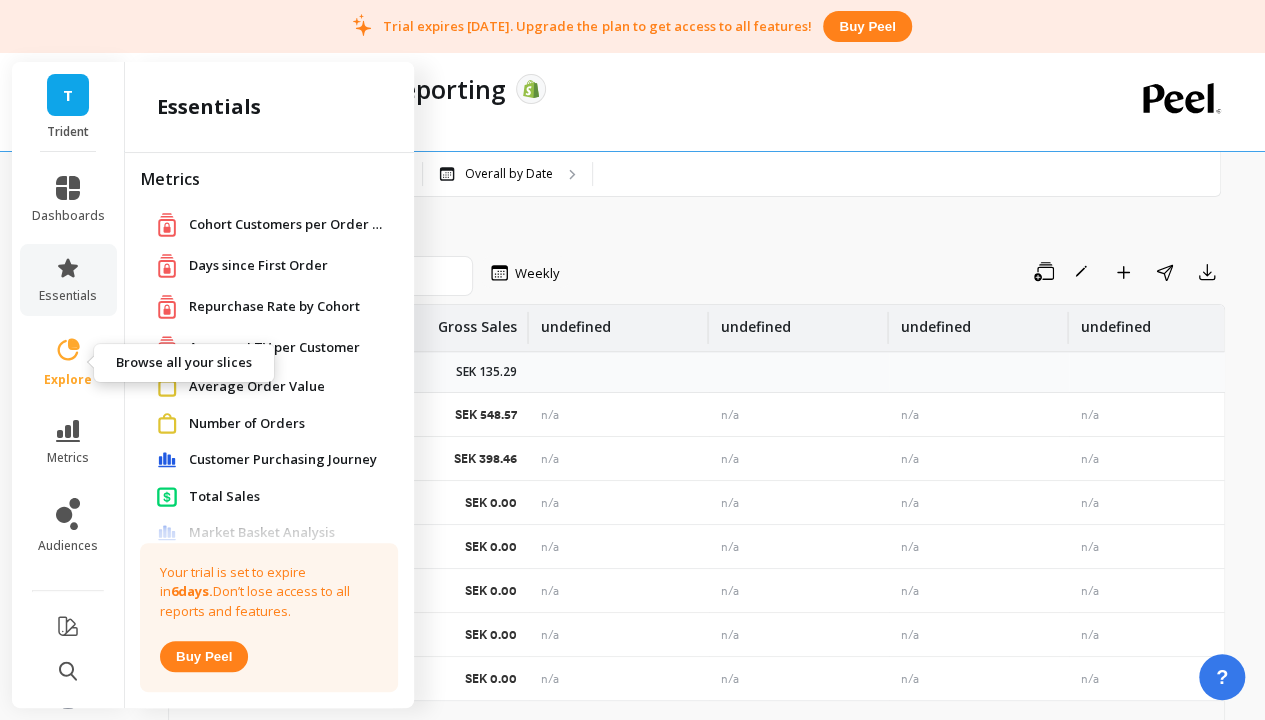 click on "explore" at bounding box center [68, 362] 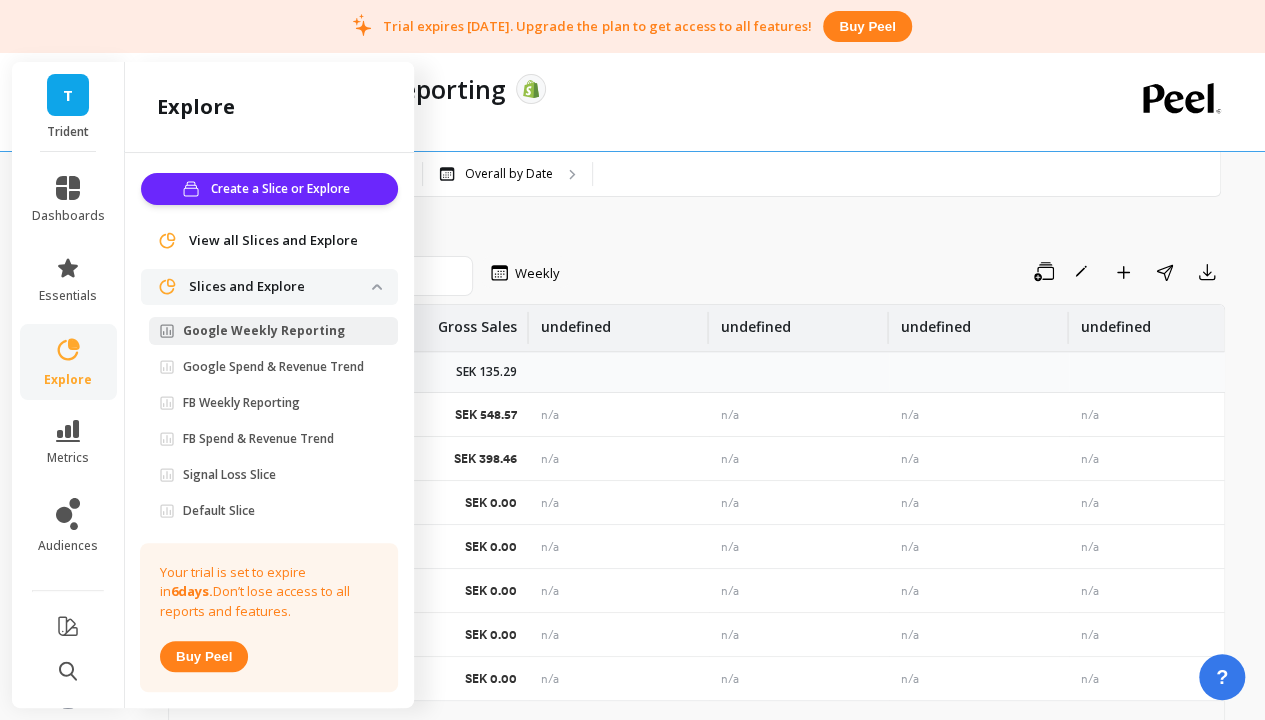 scroll, scrollTop: 56, scrollLeft: 0, axis: vertical 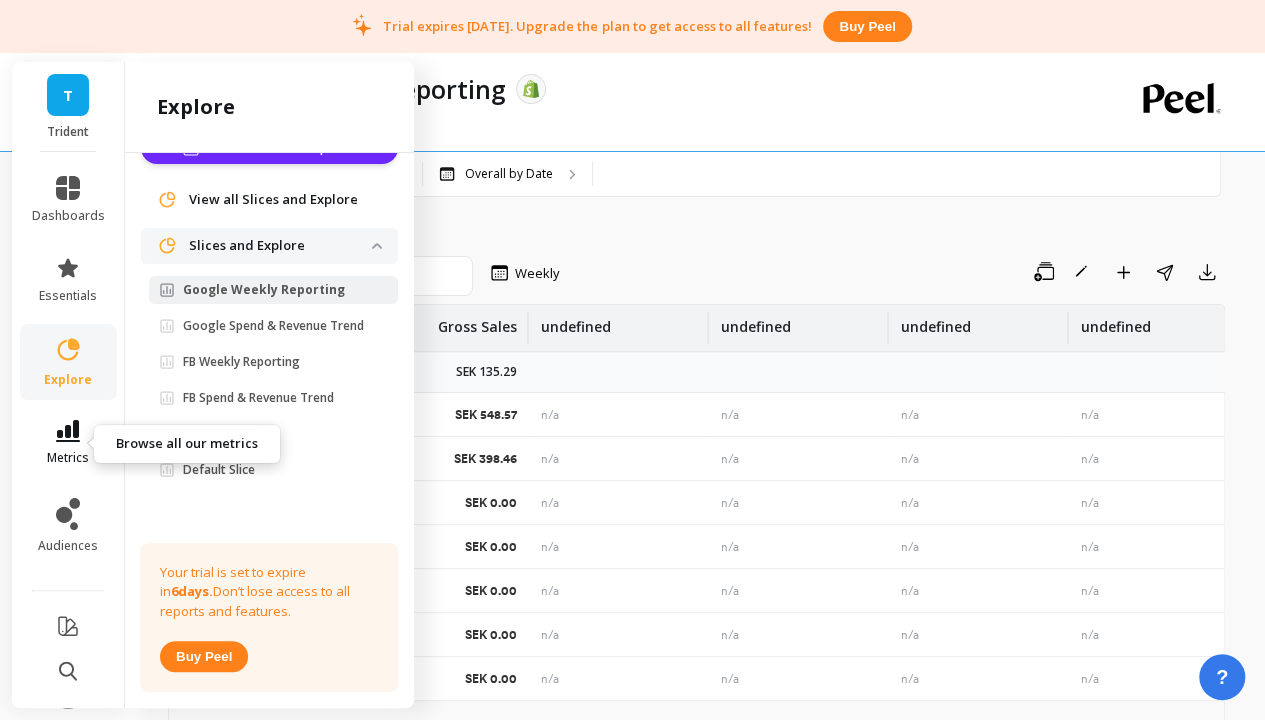 click on "metrics" at bounding box center [68, 458] 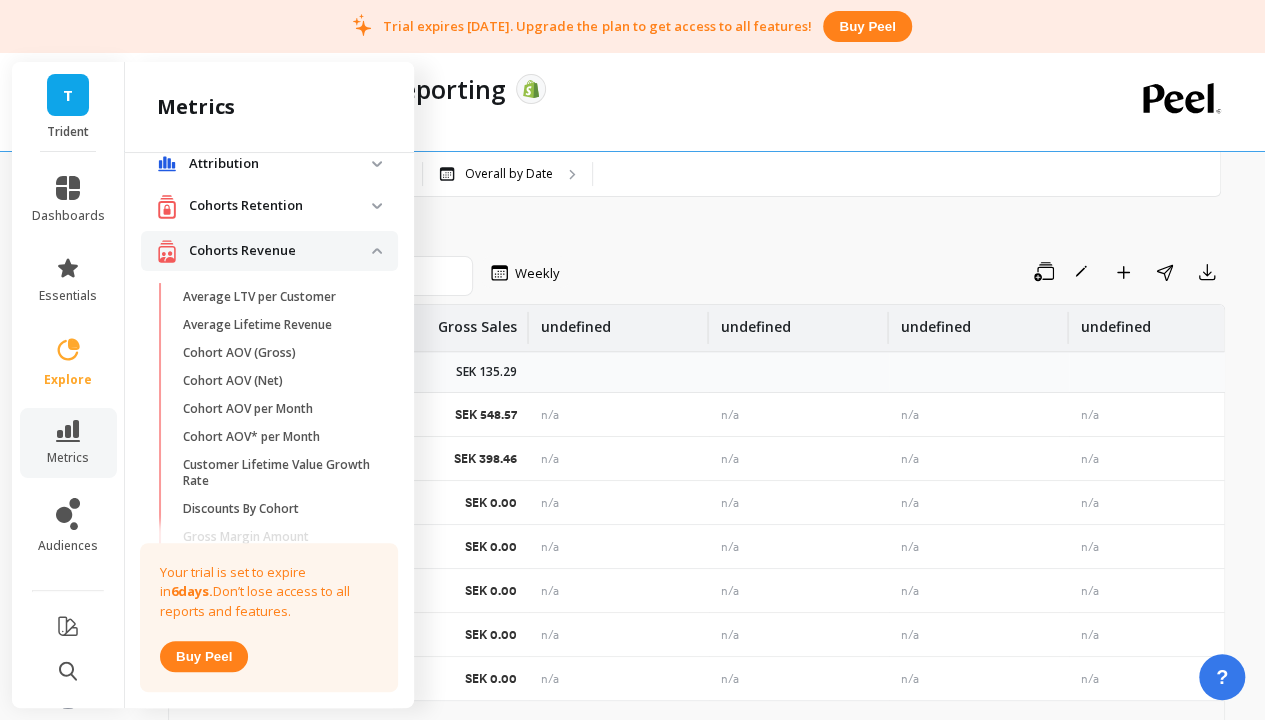 scroll, scrollTop: 0, scrollLeft: 0, axis: both 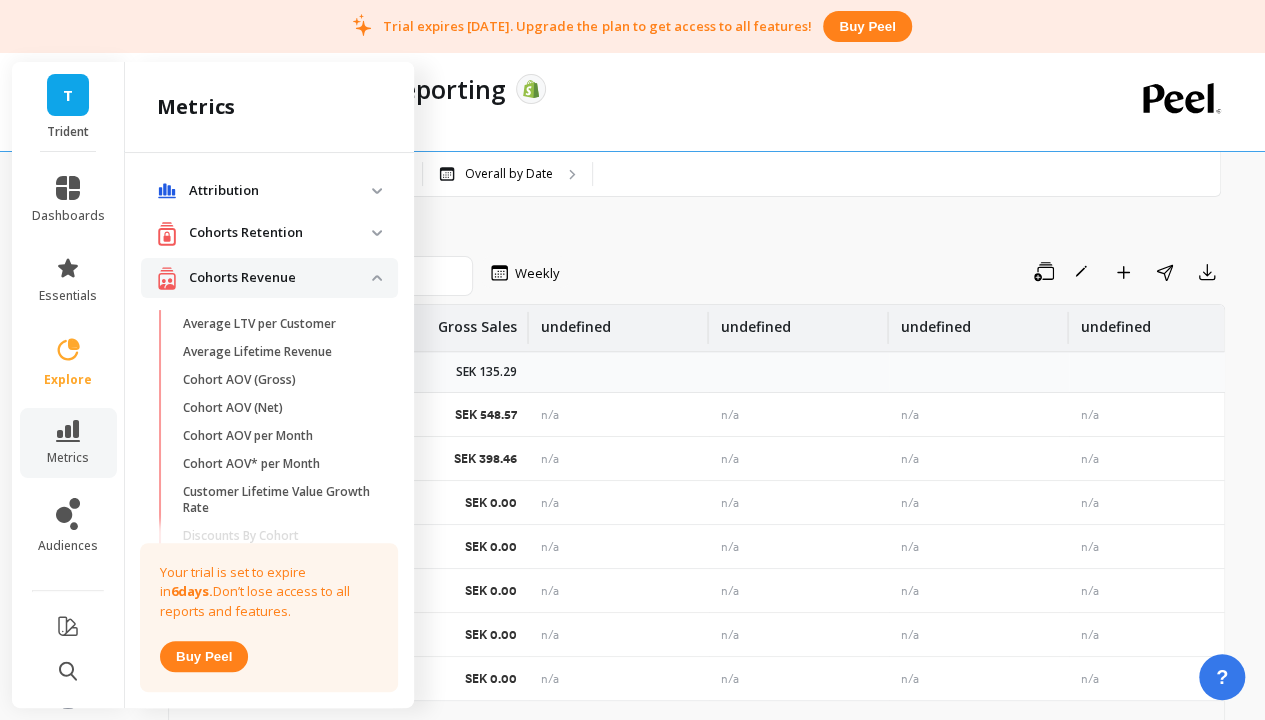 click on "Attribution" at bounding box center [269, 191] 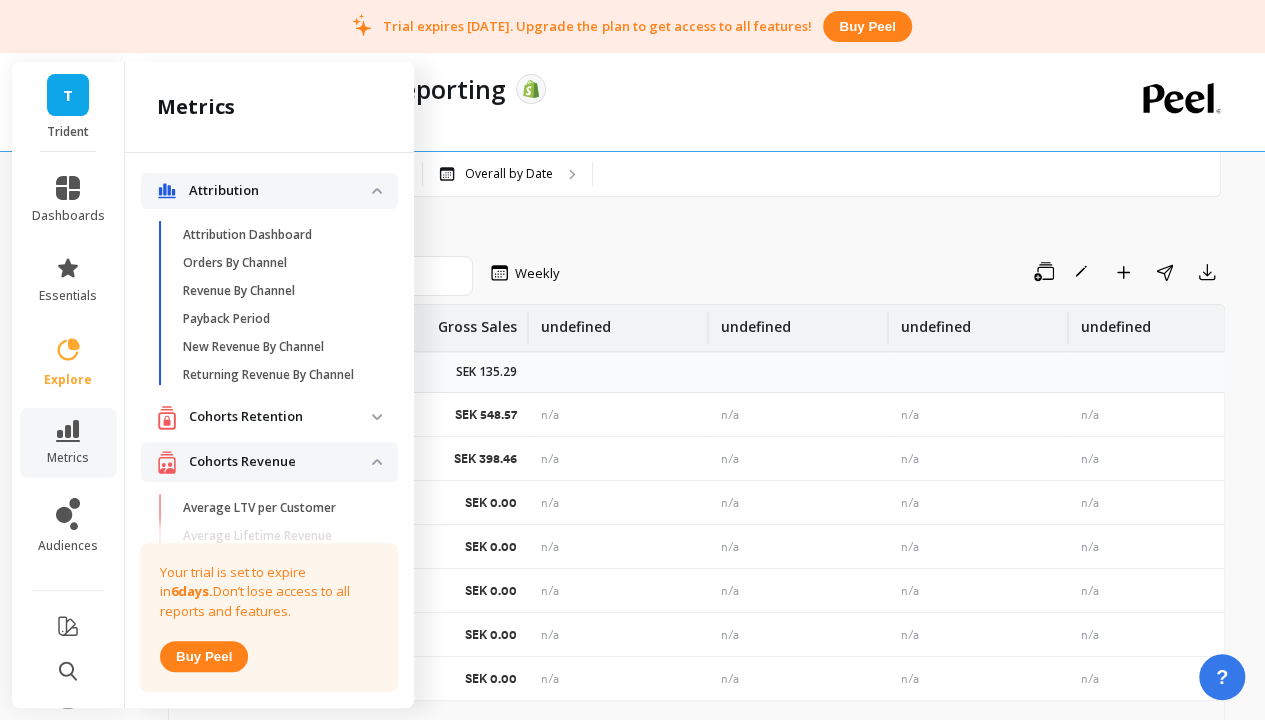 click on "Attribution" at bounding box center [280, 191] 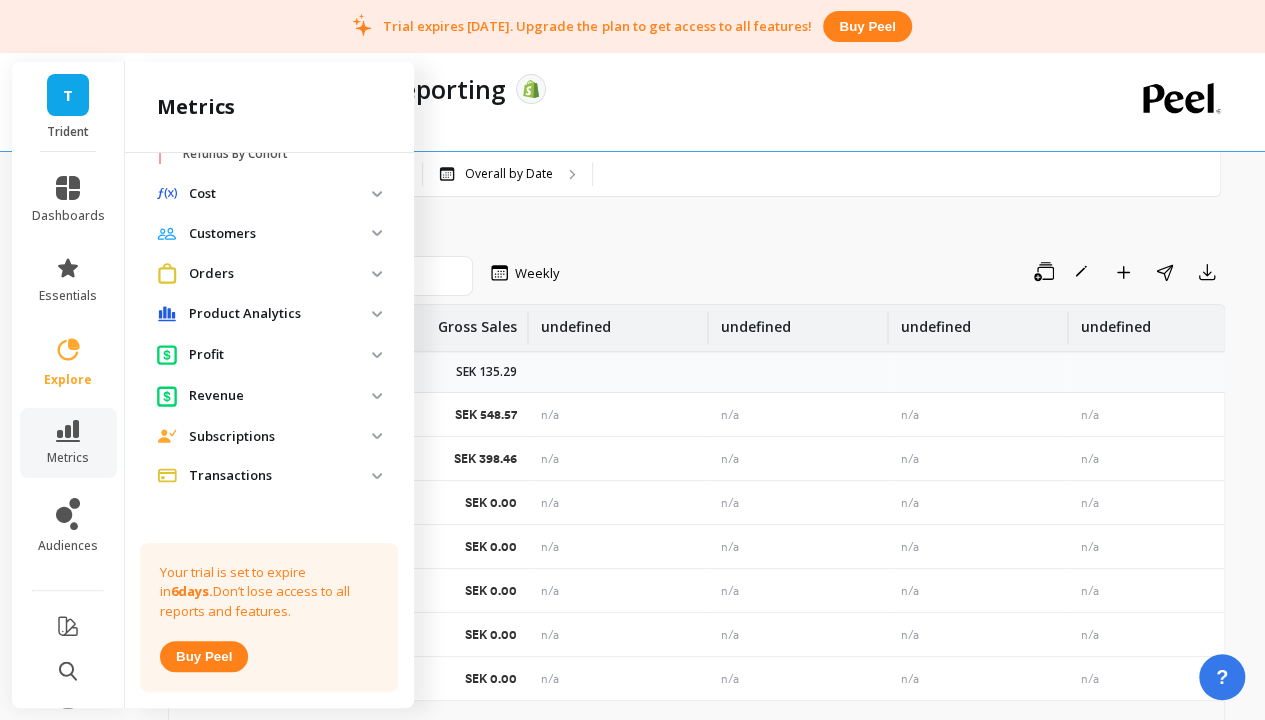 scroll, scrollTop: 811, scrollLeft: 0, axis: vertical 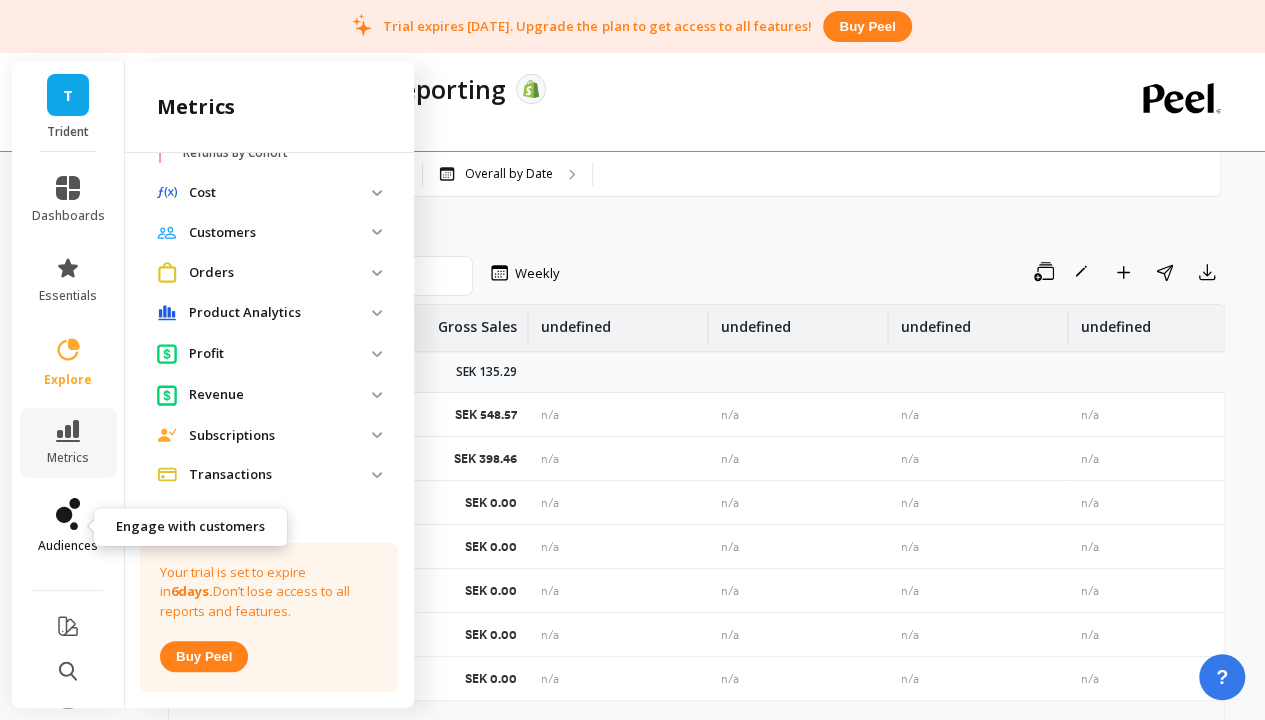 click on "audiences" at bounding box center [68, 526] 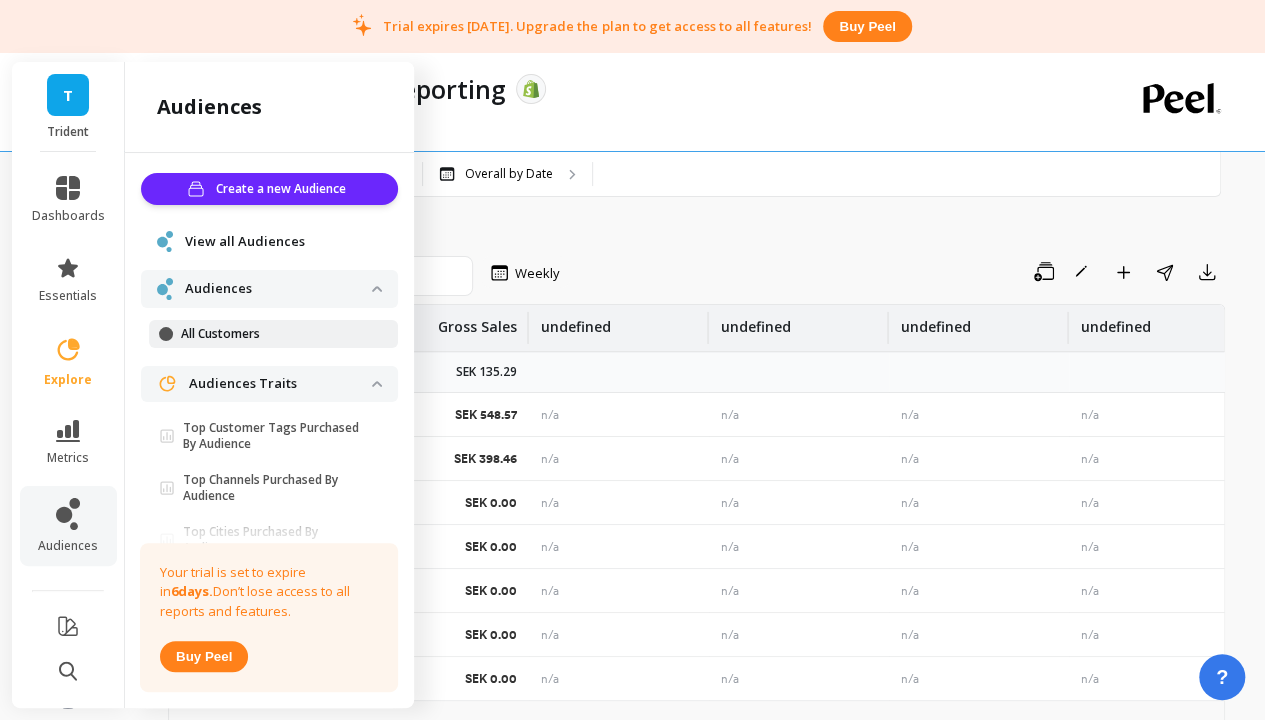 click on "All Customers" at bounding box center (276, 334) 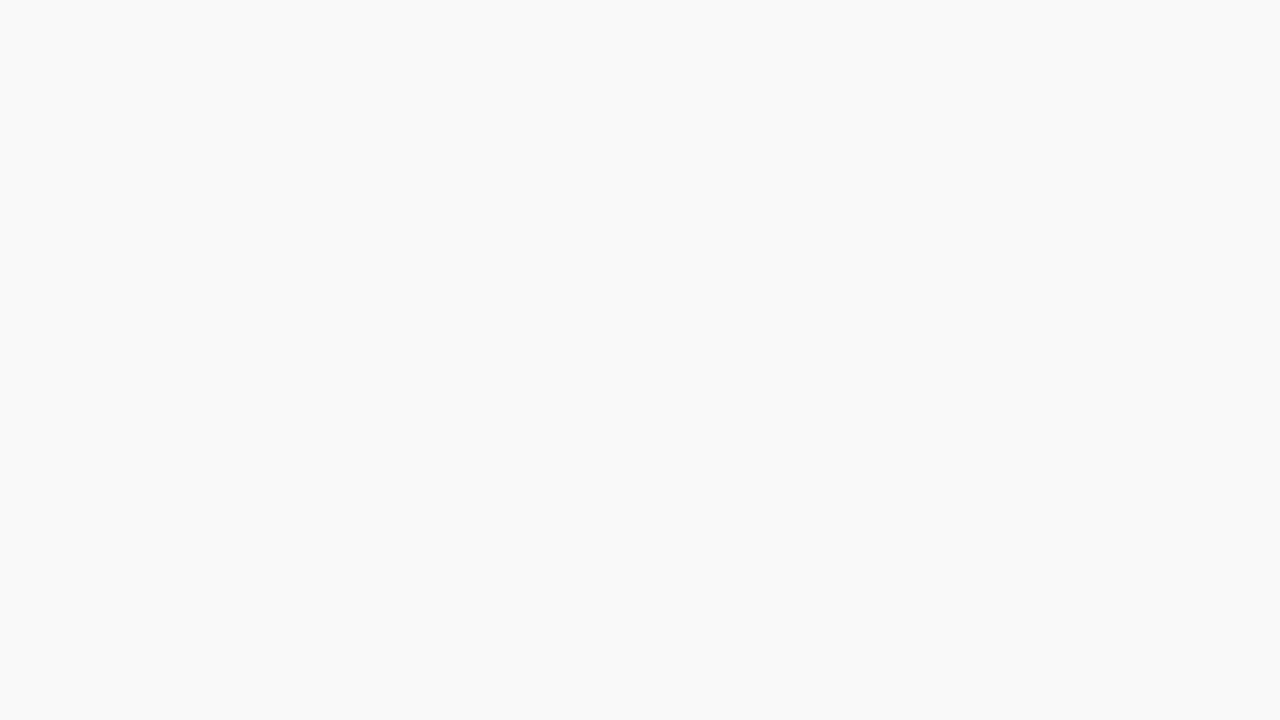 scroll, scrollTop: 0, scrollLeft: 0, axis: both 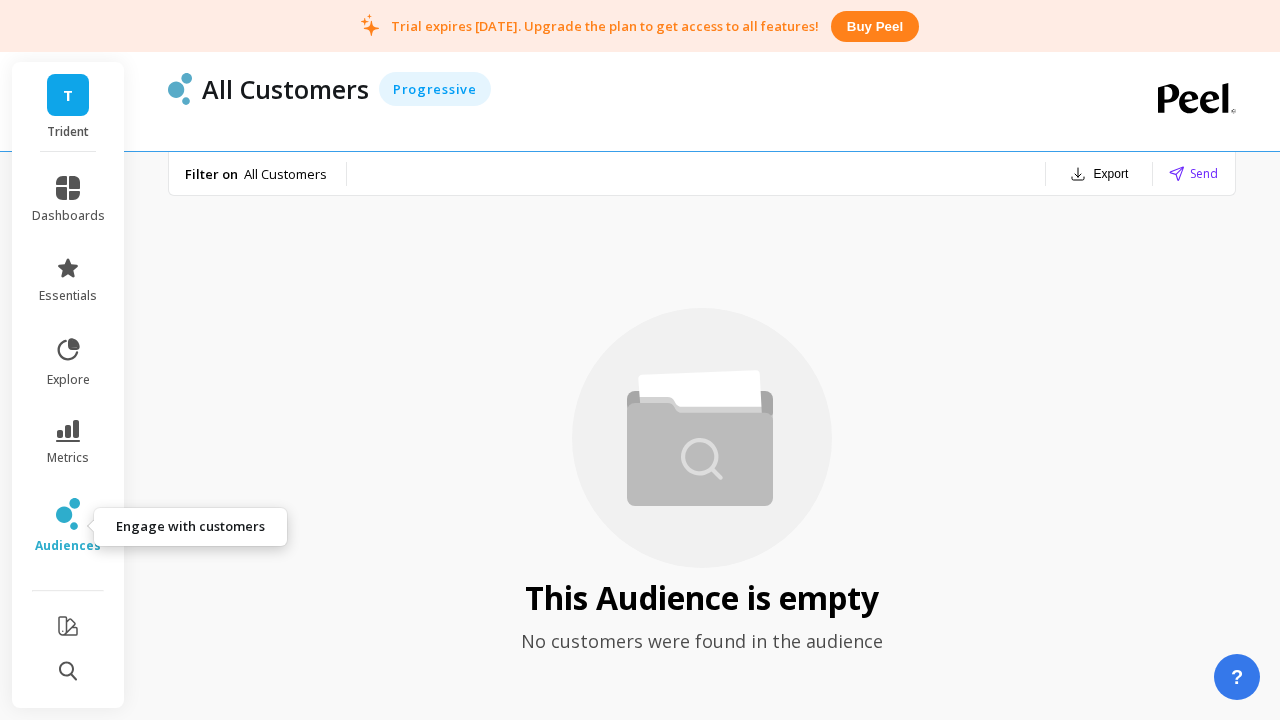 click 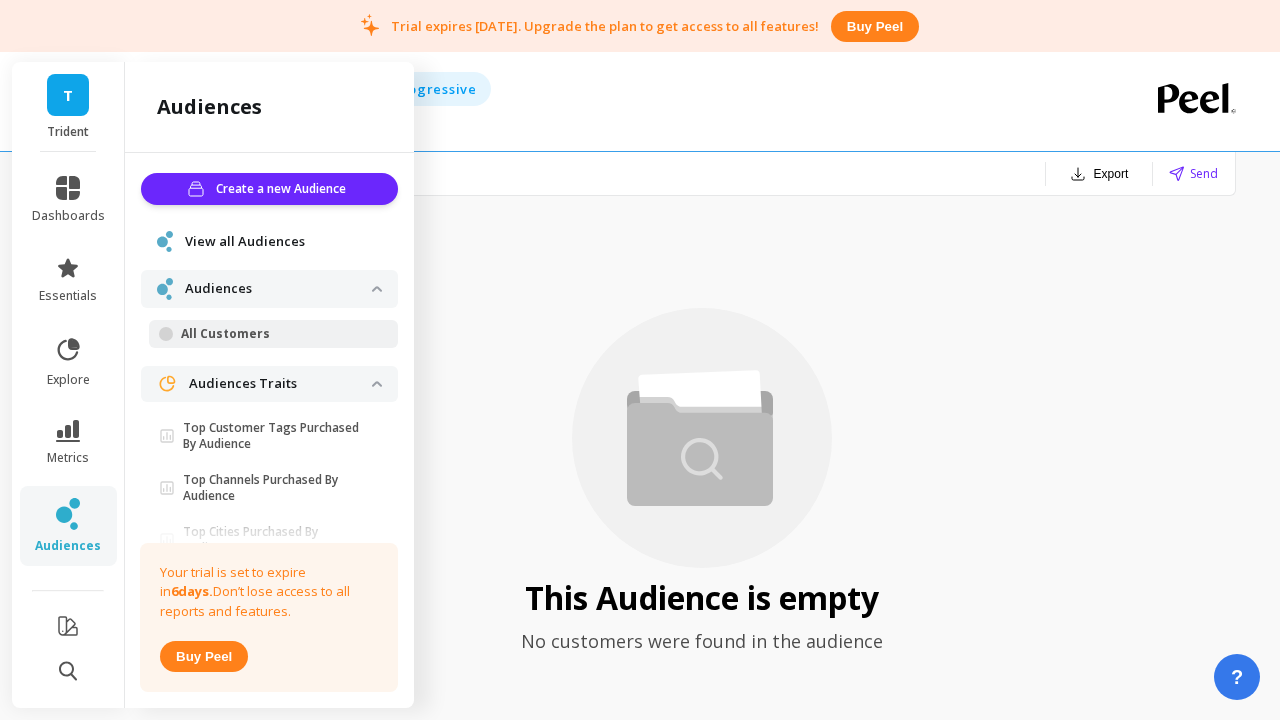 click on "View all Audiences" at bounding box center [245, 242] 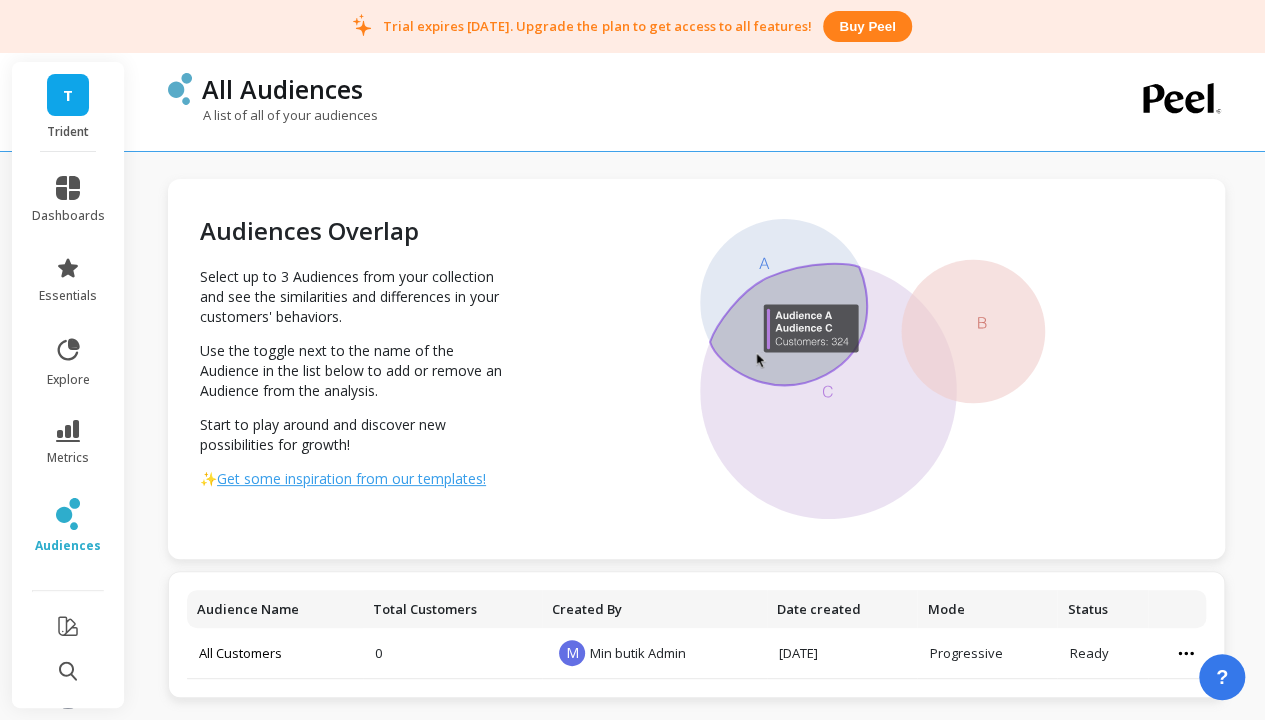 scroll, scrollTop: 2, scrollLeft: 0, axis: vertical 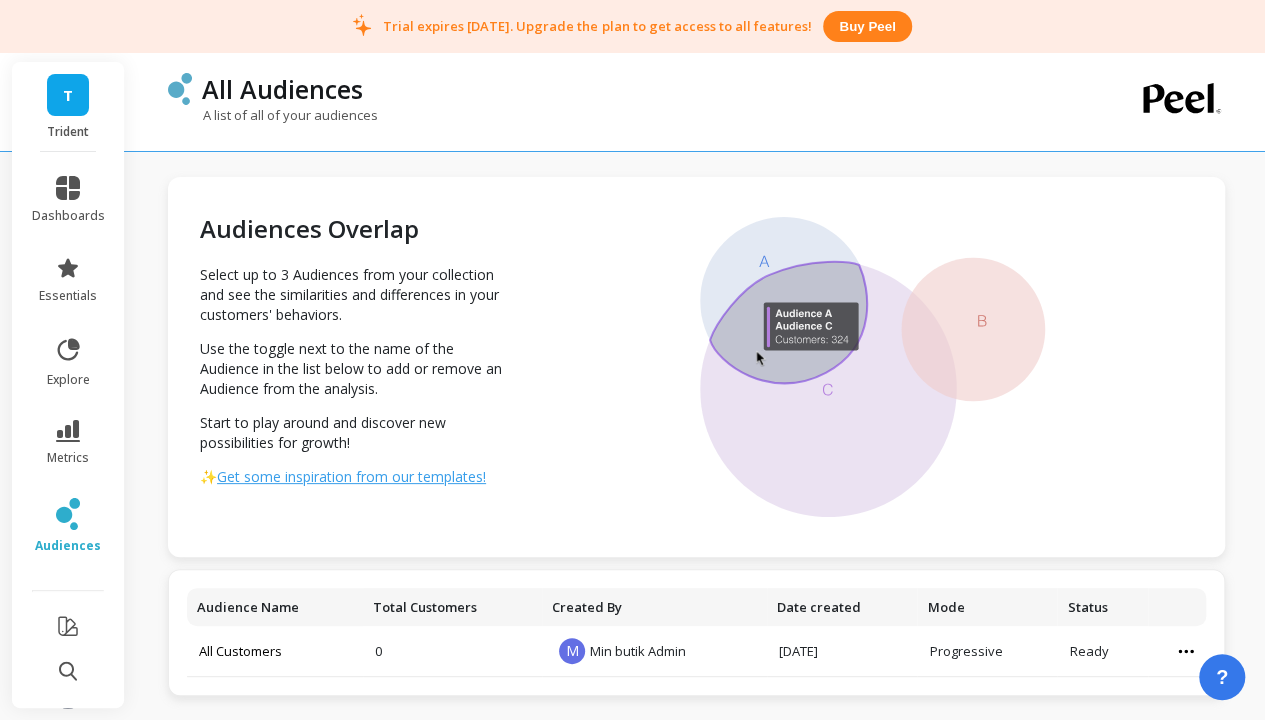 click on "T Trident dashboards essentials explore metrics audiences All Audiences A list of all of your audiences Audiences Overlap Select up to 3 Audiences from your collection and see the similarities and differences in your customers' behaviors. Use the toggle next to the name of the Audience in the list below to add or remove an Audience from the analysis. Start to play around and discover new possibilities for growth! ✨  Get some inspiration from our templates! Audience Name Total Customers Created By Date created Mode Status   All Customers 0 M Min butik Admin [DATE] Progressive Ready" at bounding box center (632, 359) 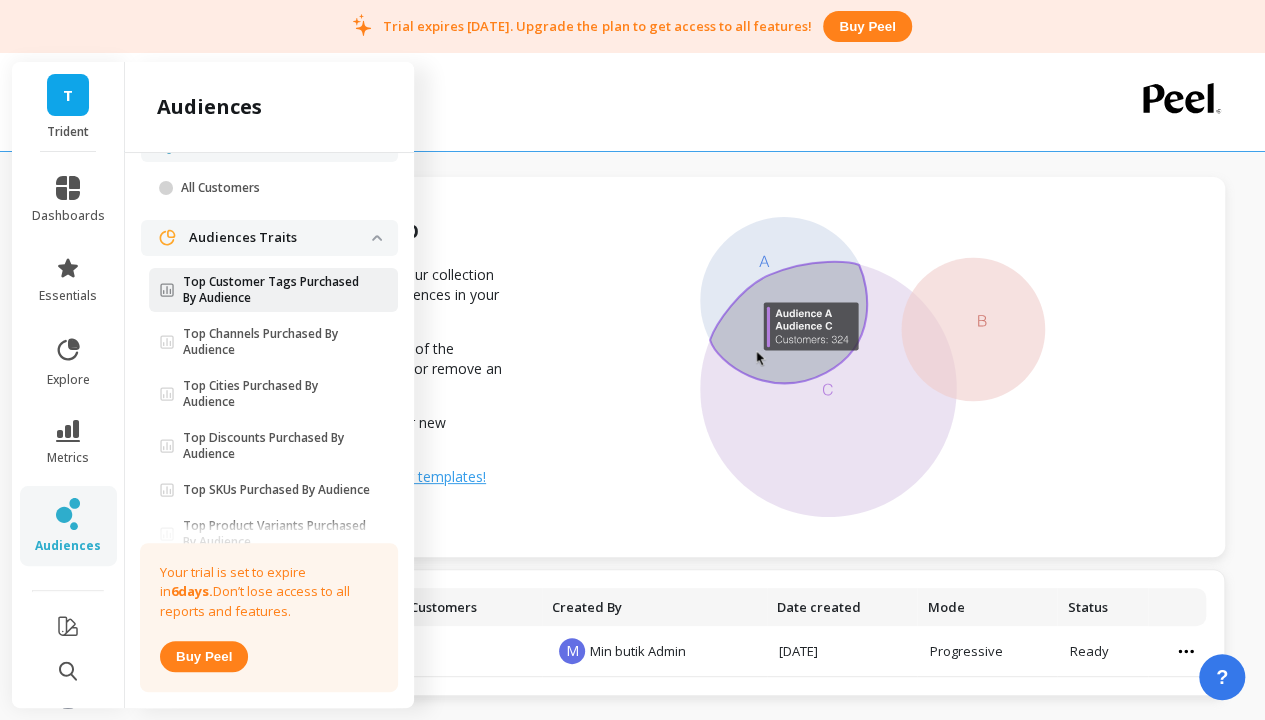 scroll, scrollTop: 233, scrollLeft: 0, axis: vertical 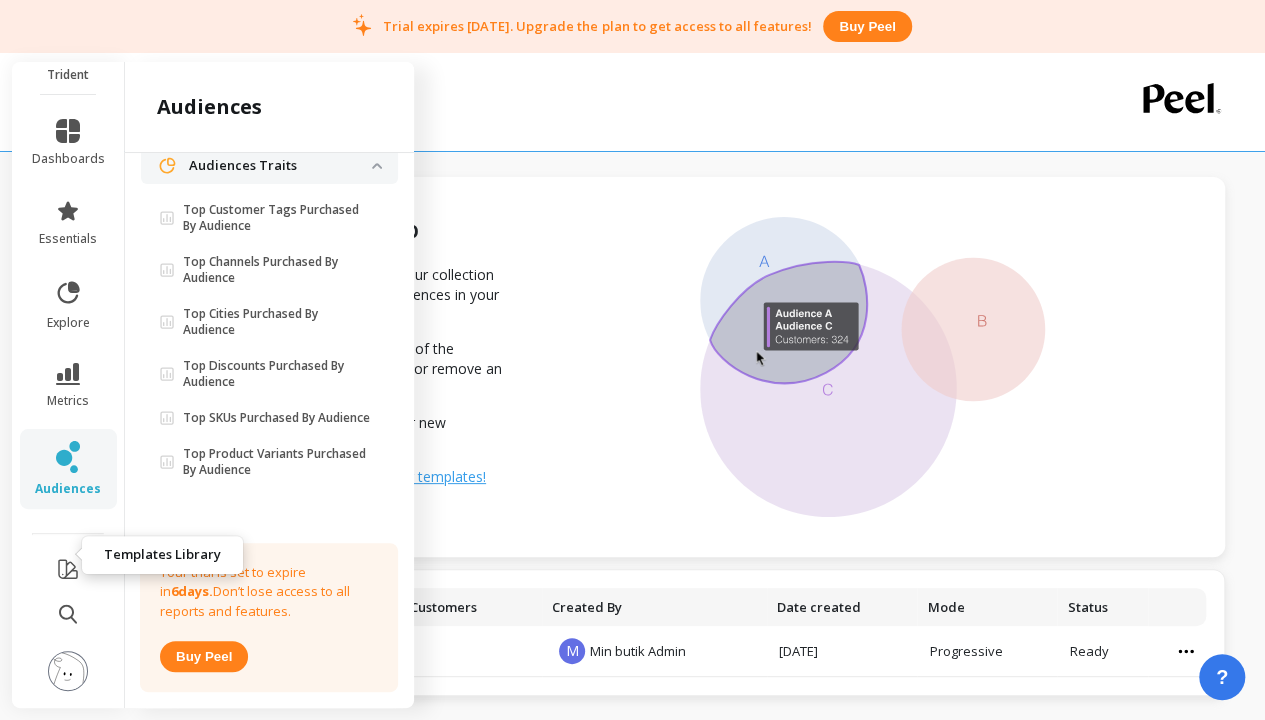 click 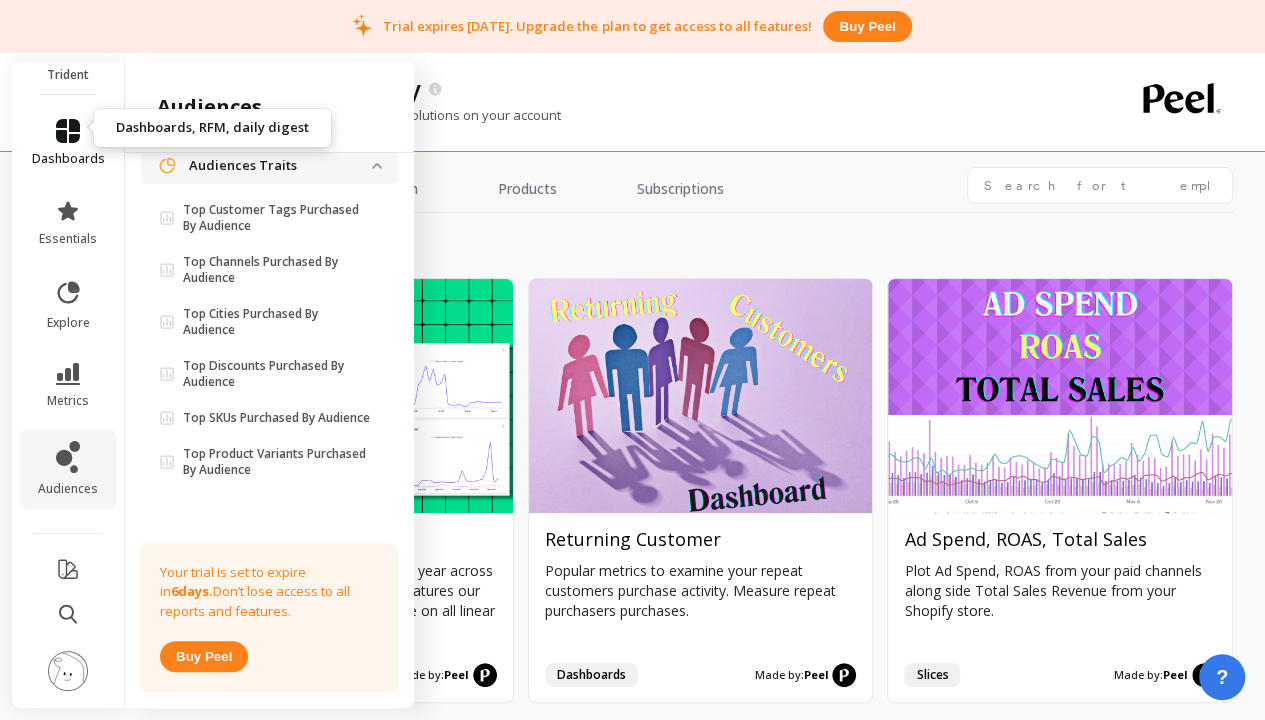 click on "dashboards" at bounding box center [68, 143] 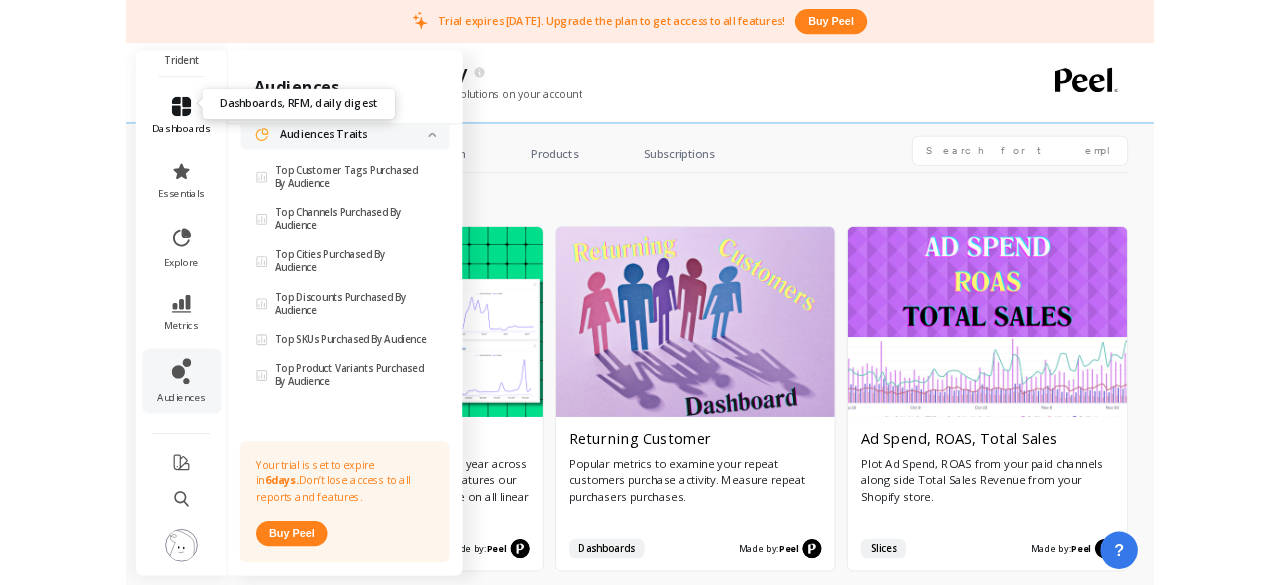 scroll, scrollTop: 0, scrollLeft: 0, axis: both 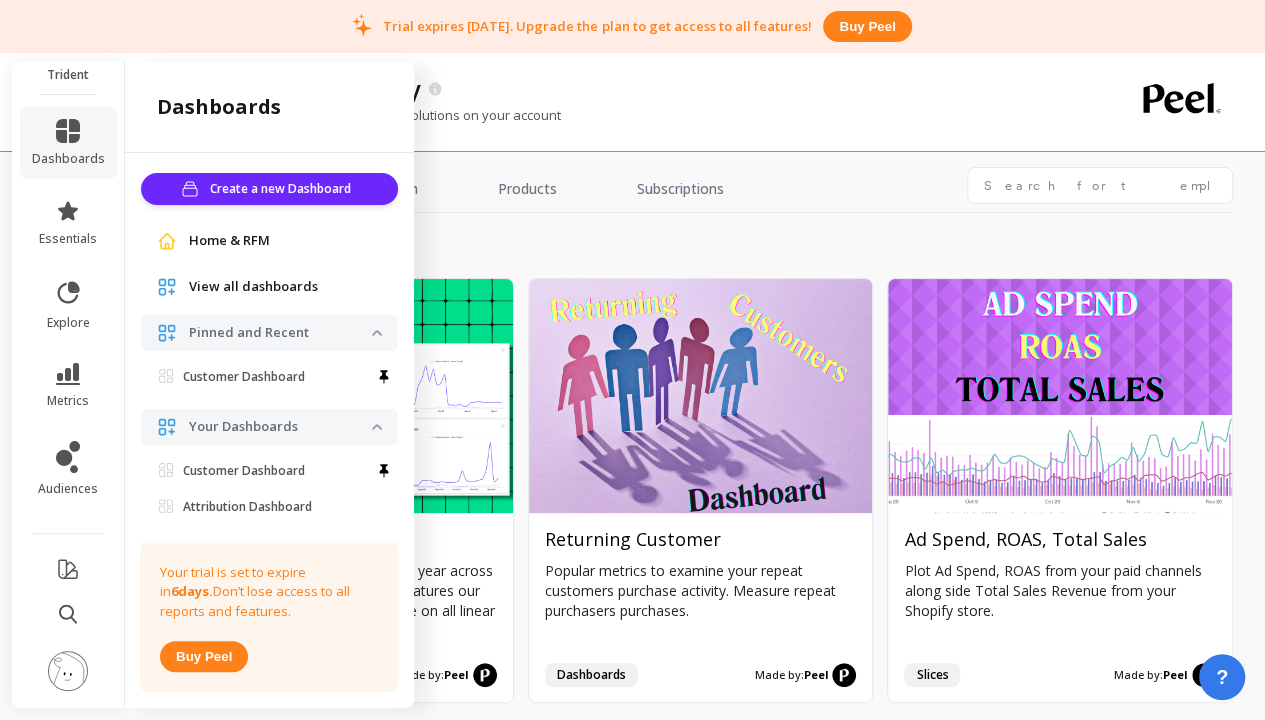 click on "View all dashboards" at bounding box center (253, 287) 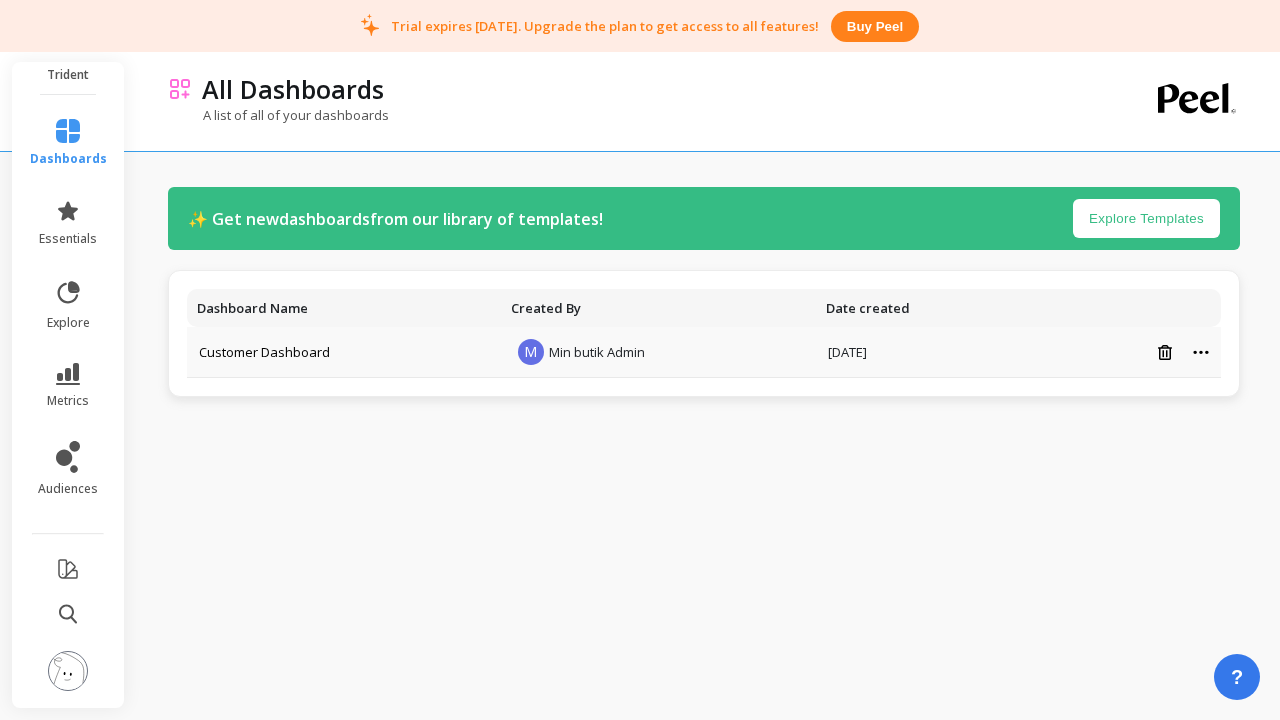 click on "Customer Dashboard" at bounding box center [344, 352] 